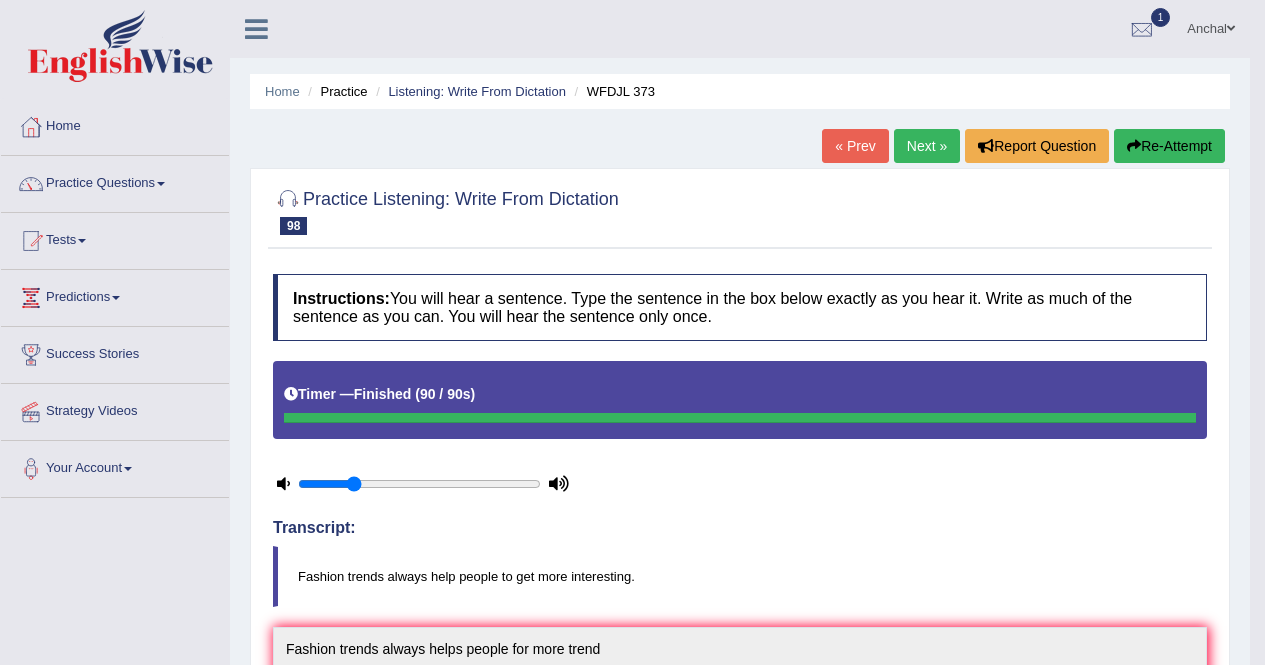 scroll, scrollTop: 232, scrollLeft: 0, axis: vertical 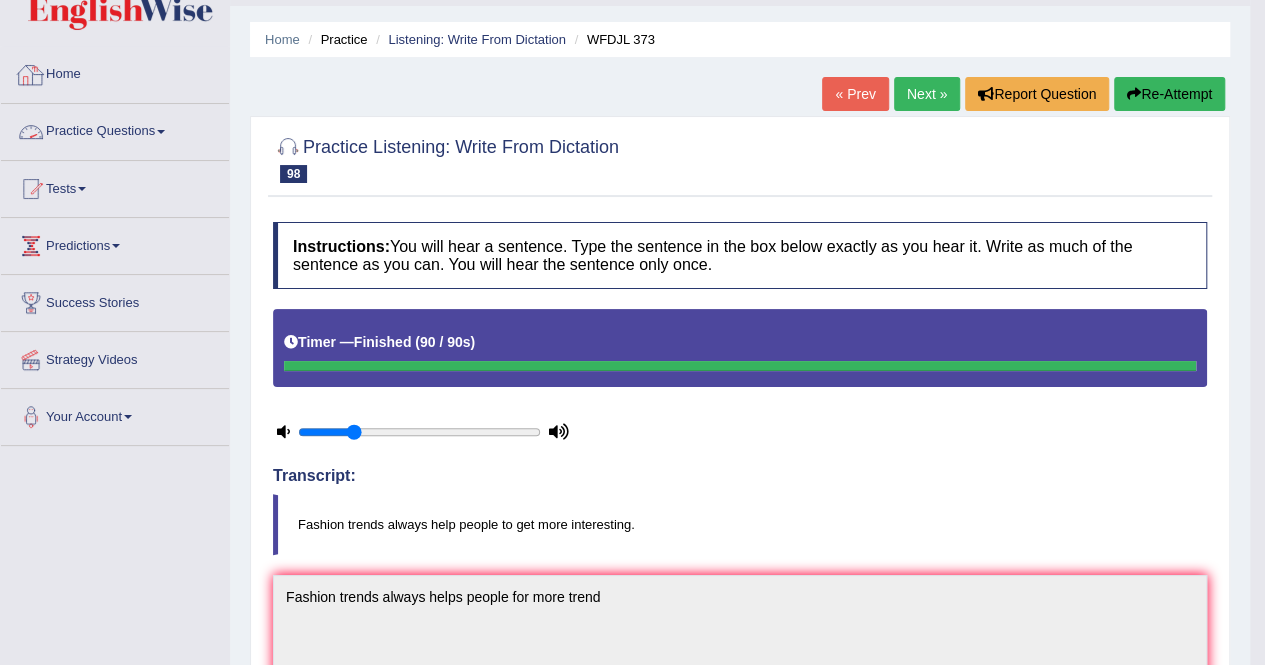click on "Practice Questions" at bounding box center [115, 129] 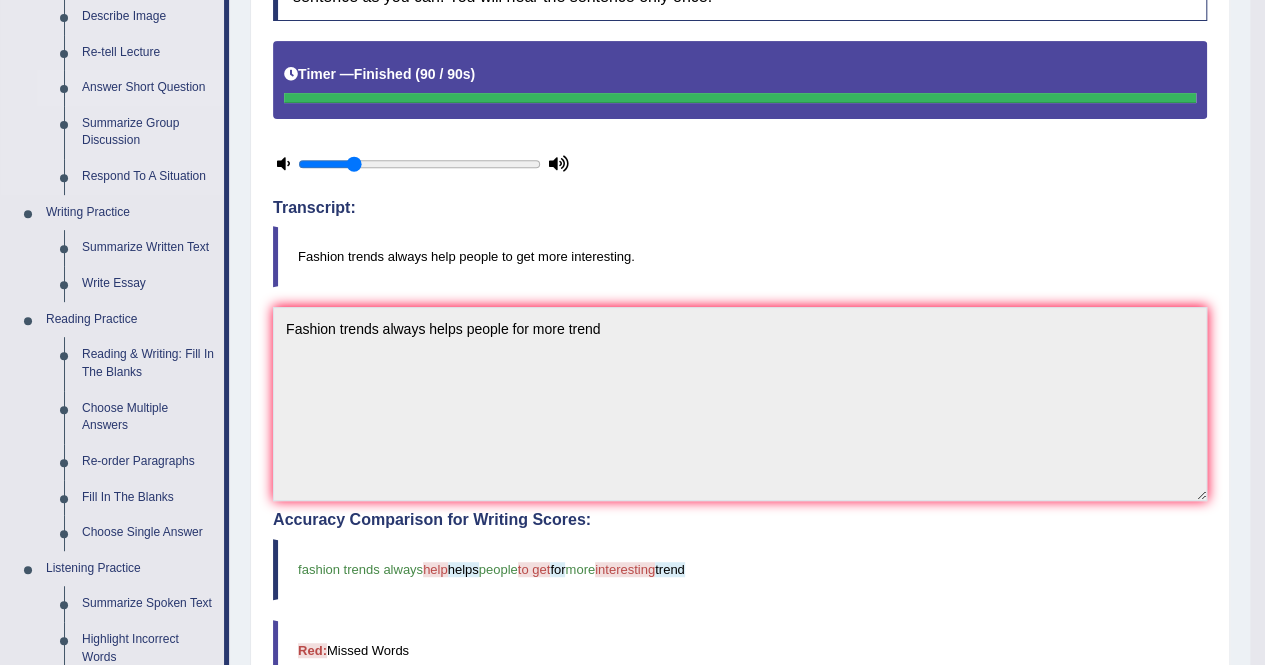 scroll, scrollTop: 322, scrollLeft: 0, axis: vertical 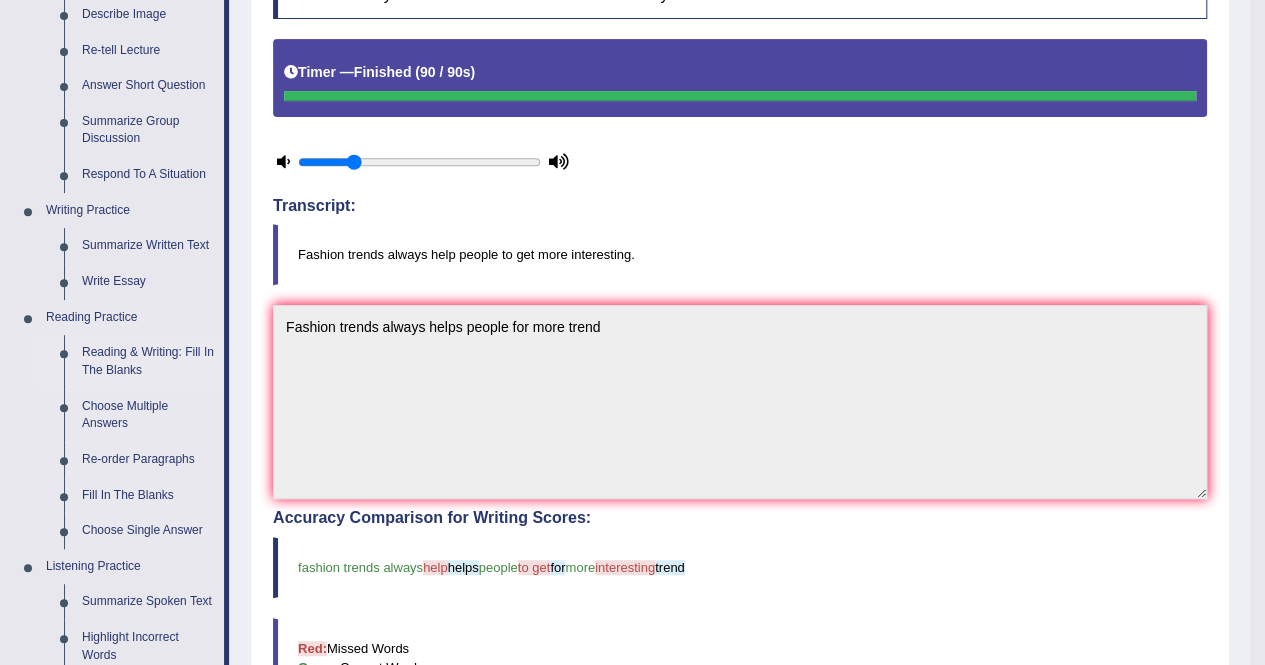 click on "Reading & Writing: Fill In The Blanks" at bounding box center [148, 361] 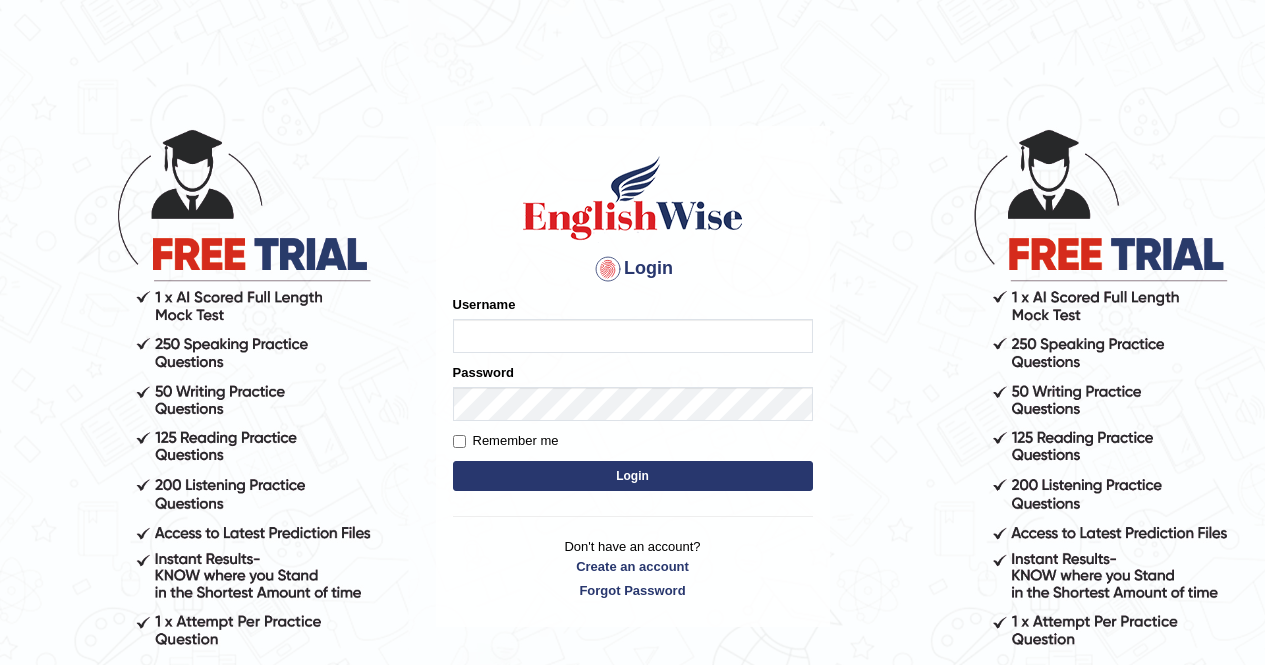 scroll, scrollTop: 0, scrollLeft: 0, axis: both 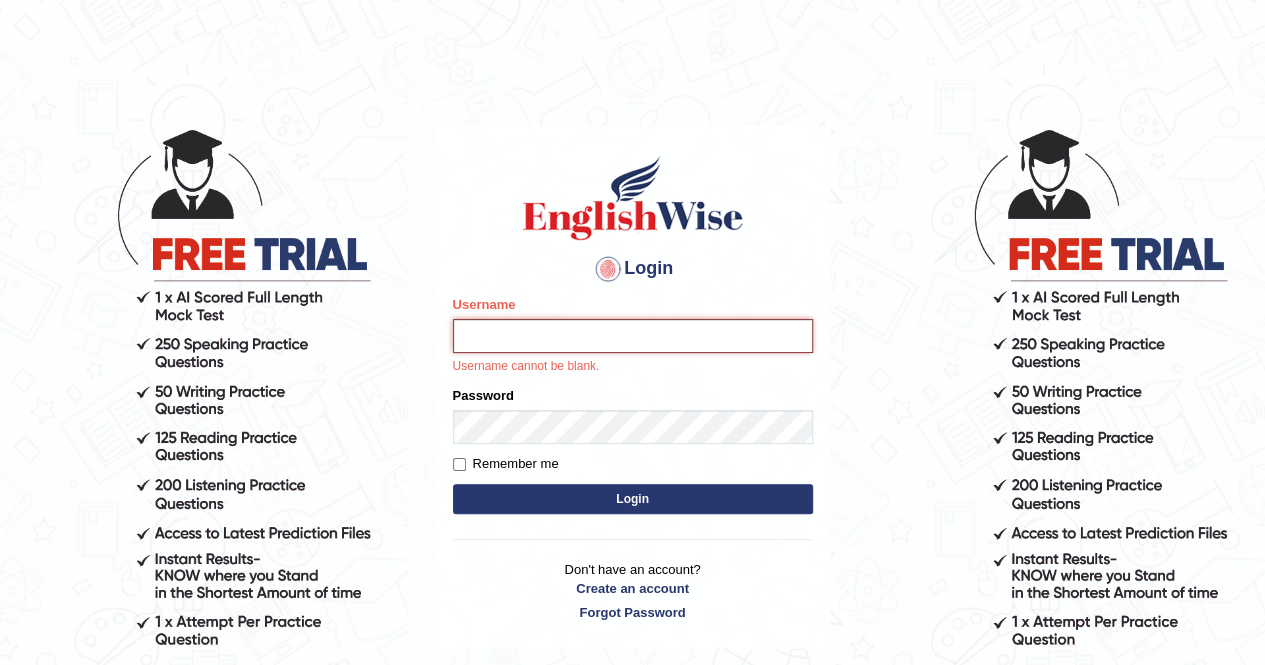 type on "[FIRST]" 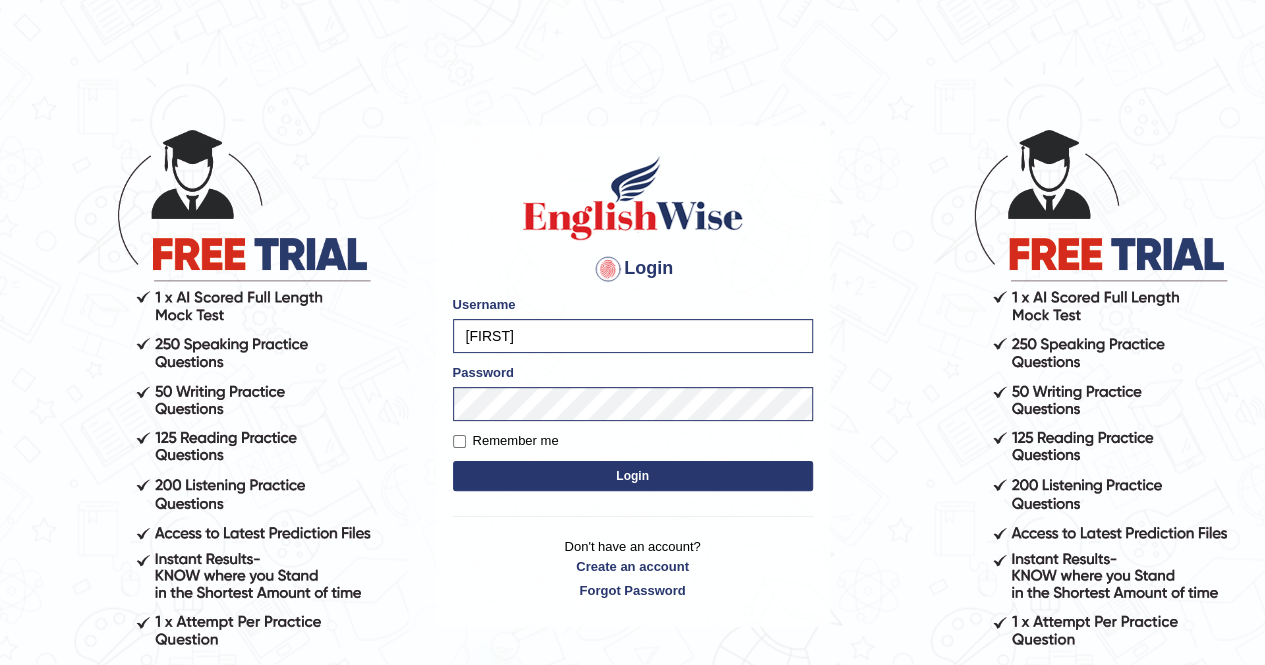 click on "Login" at bounding box center [633, 476] 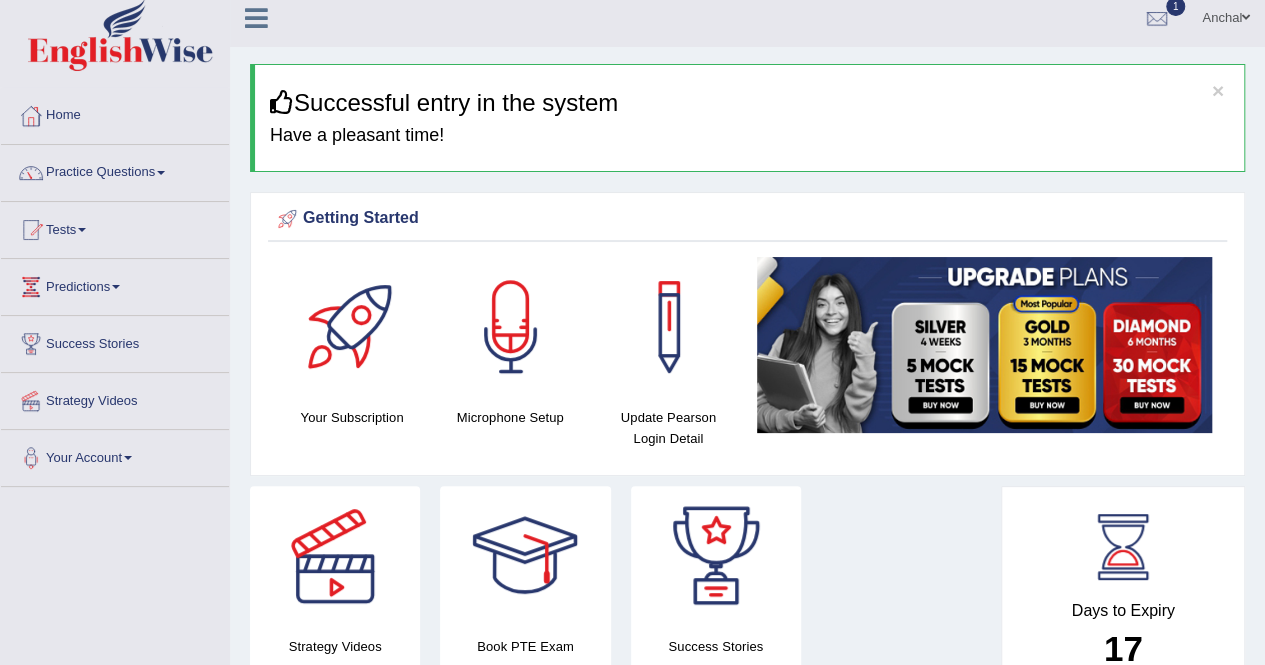 scroll, scrollTop: 0, scrollLeft: 0, axis: both 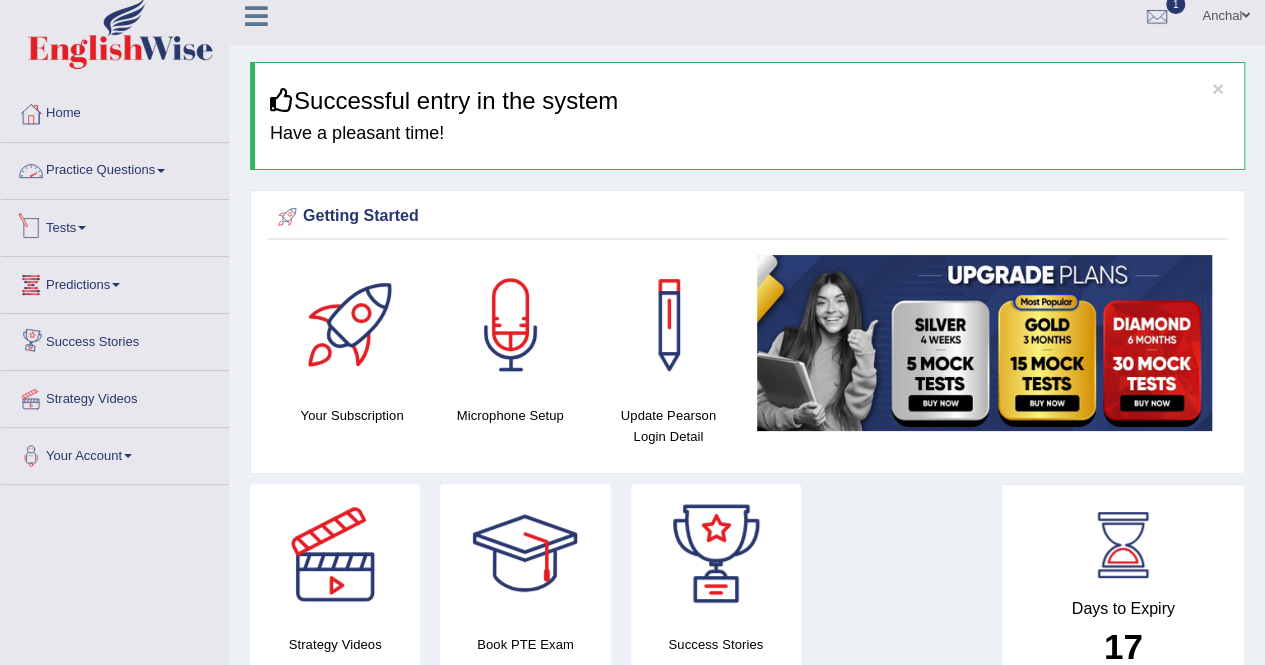 click on "Practice Questions" at bounding box center [115, 168] 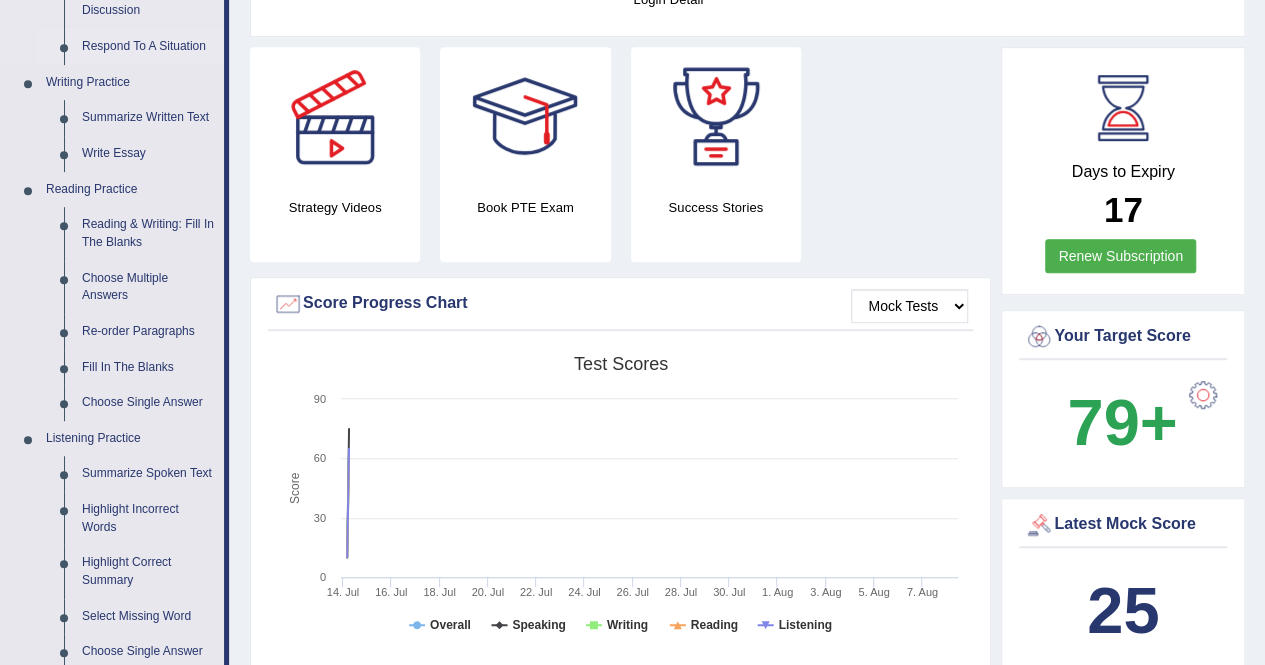 scroll, scrollTop: 451, scrollLeft: 0, axis: vertical 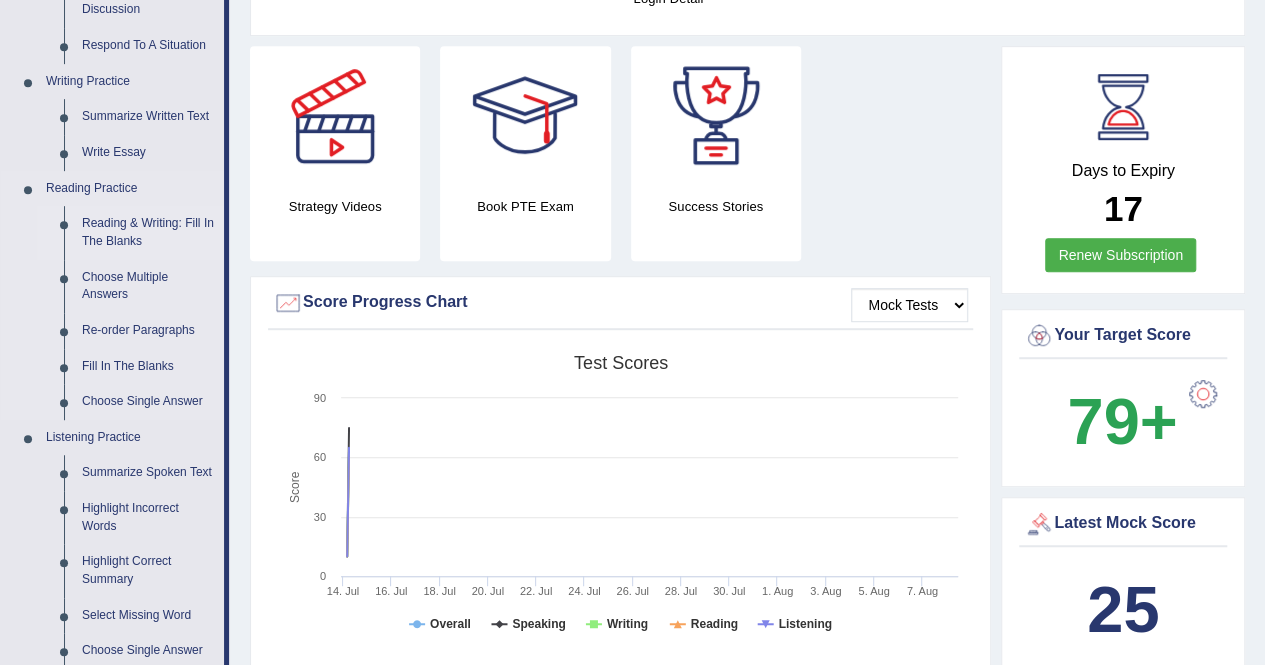 click on "Reading & Writing: Fill In The Blanks" at bounding box center (148, 232) 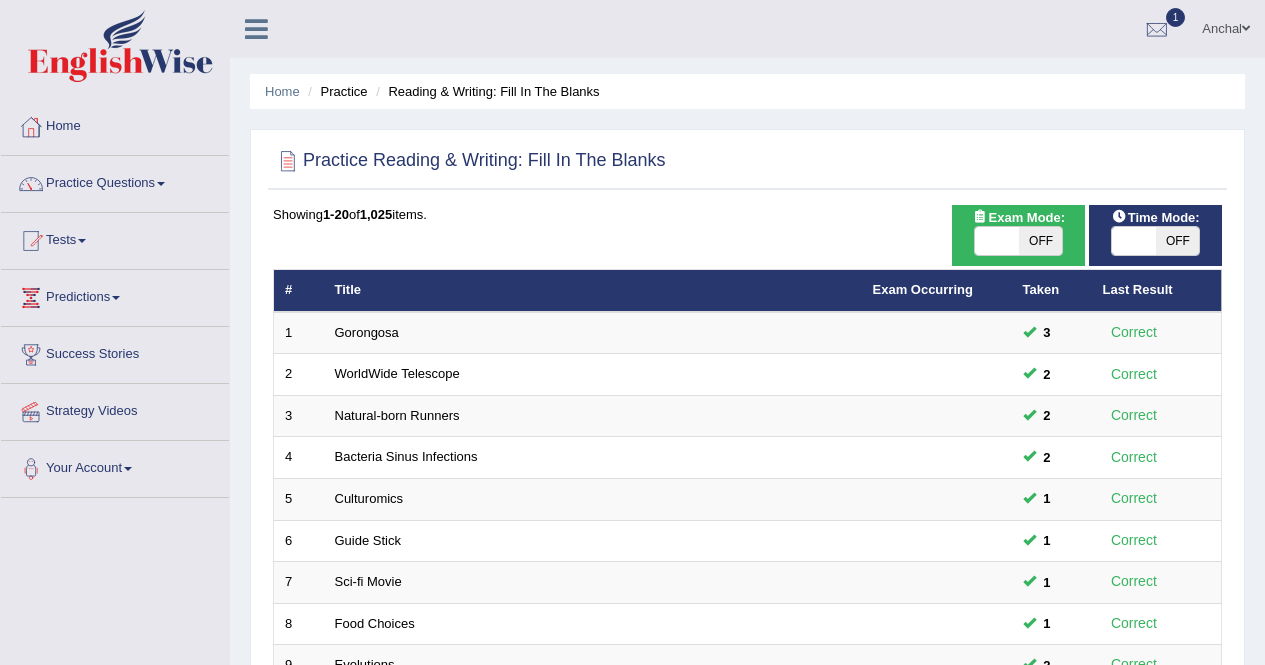 scroll, scrollTop: 0, scrollLeft: 0, axis: both 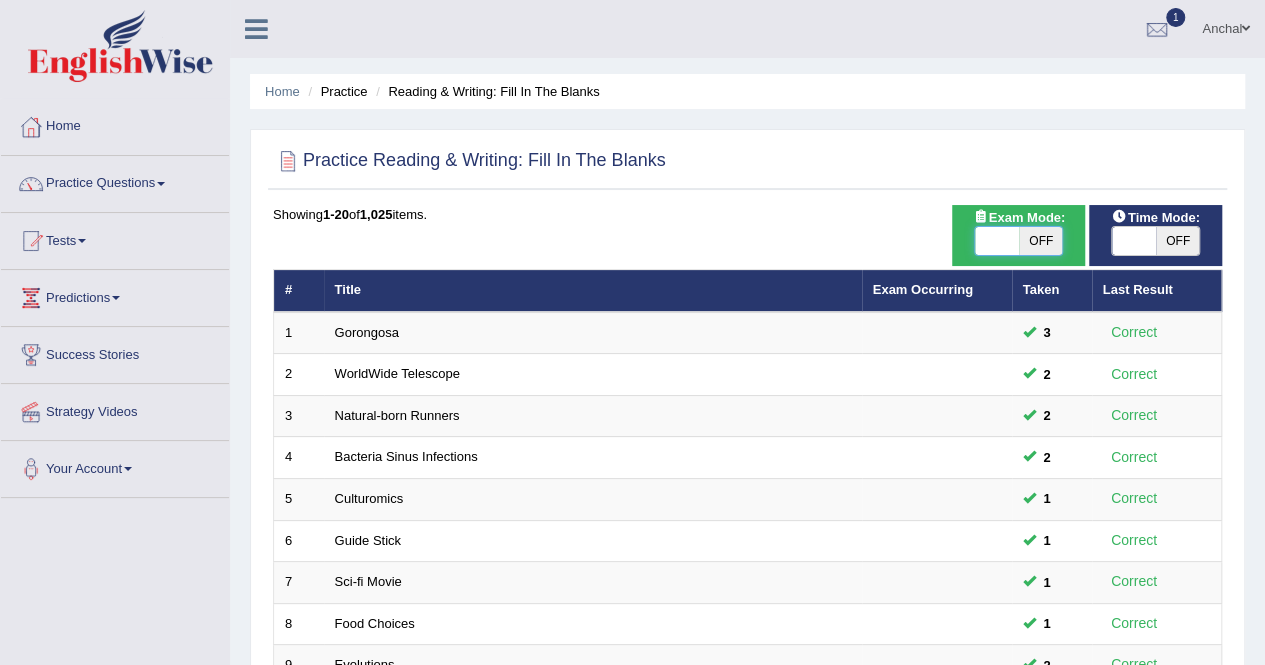 click at bounding box center [997, 241] 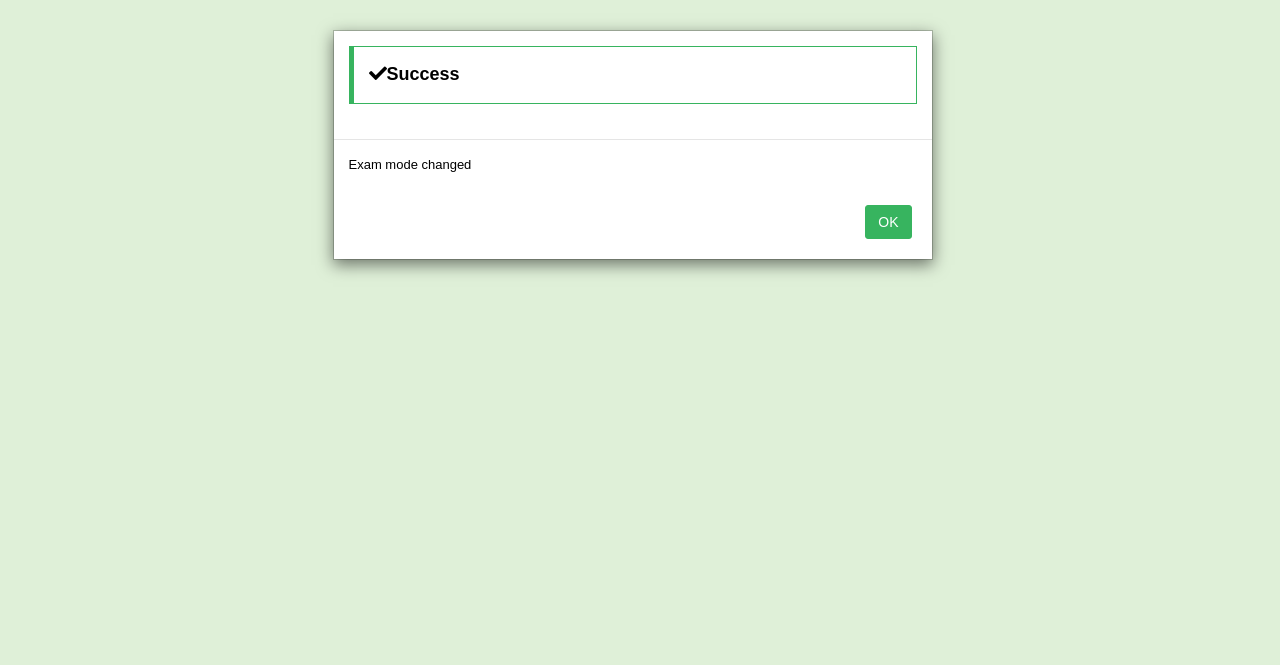 click on "OK" at bounding box center (888, 222) 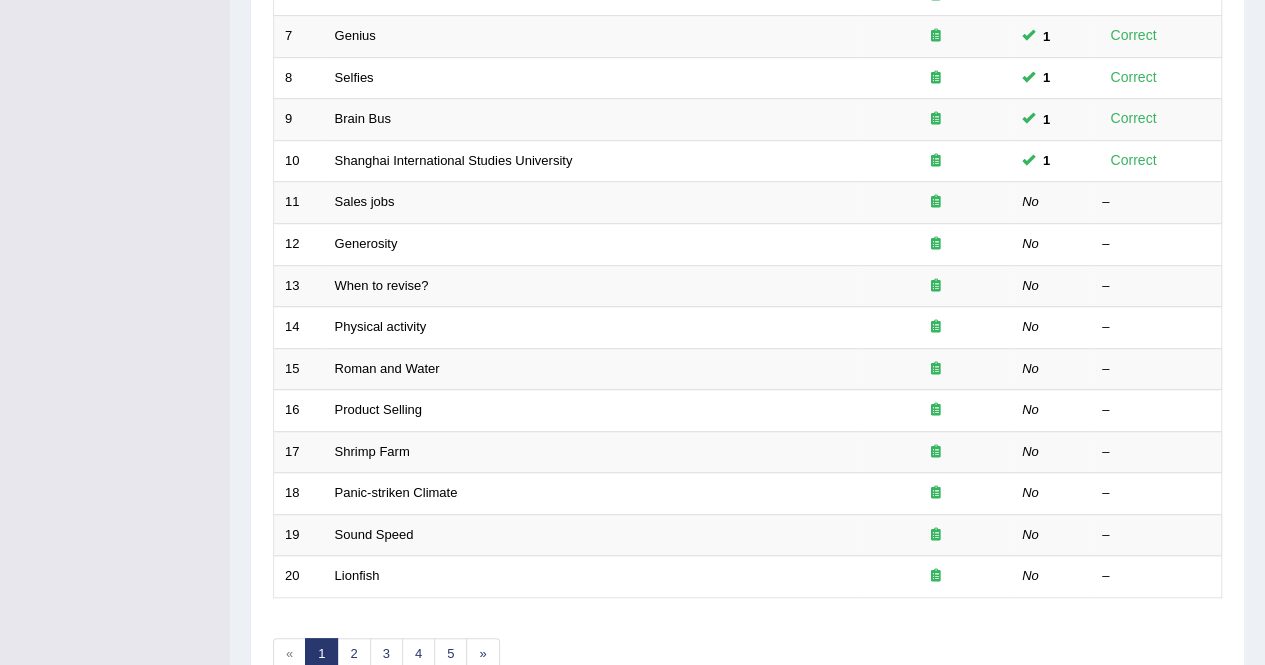 scroll, scrollTop: 0, scrollLeft: 0, axis: both 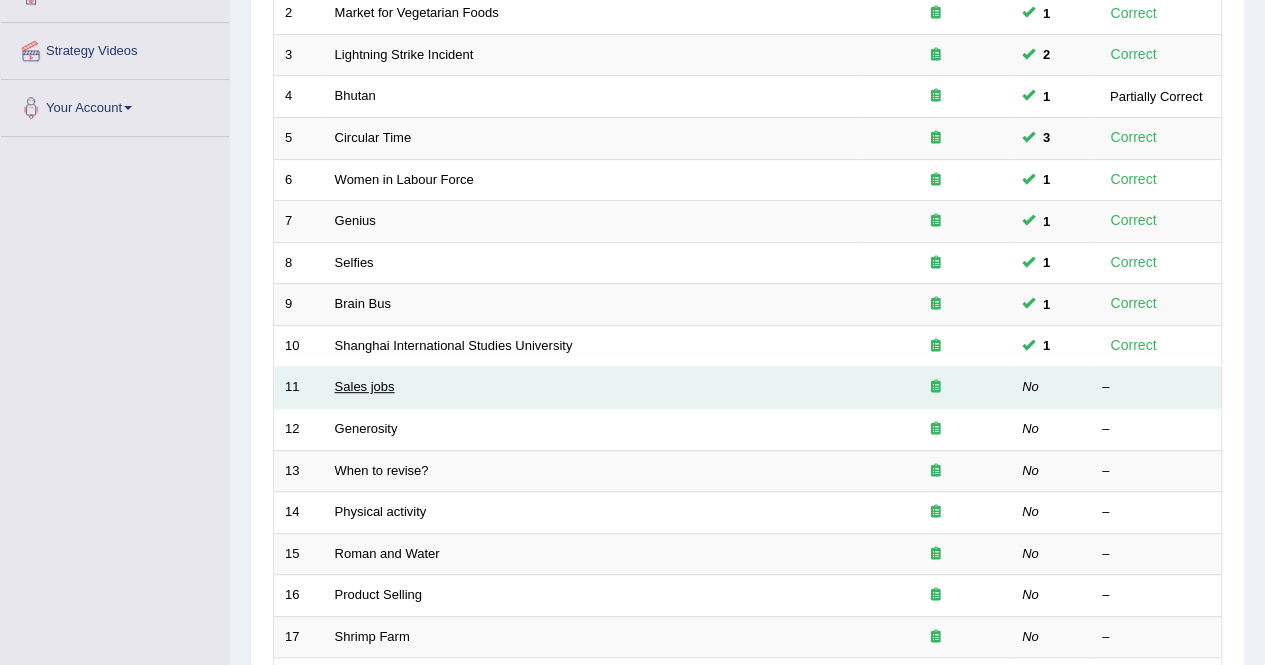 click on "Sales jobs" at bounding box center [365, 386] 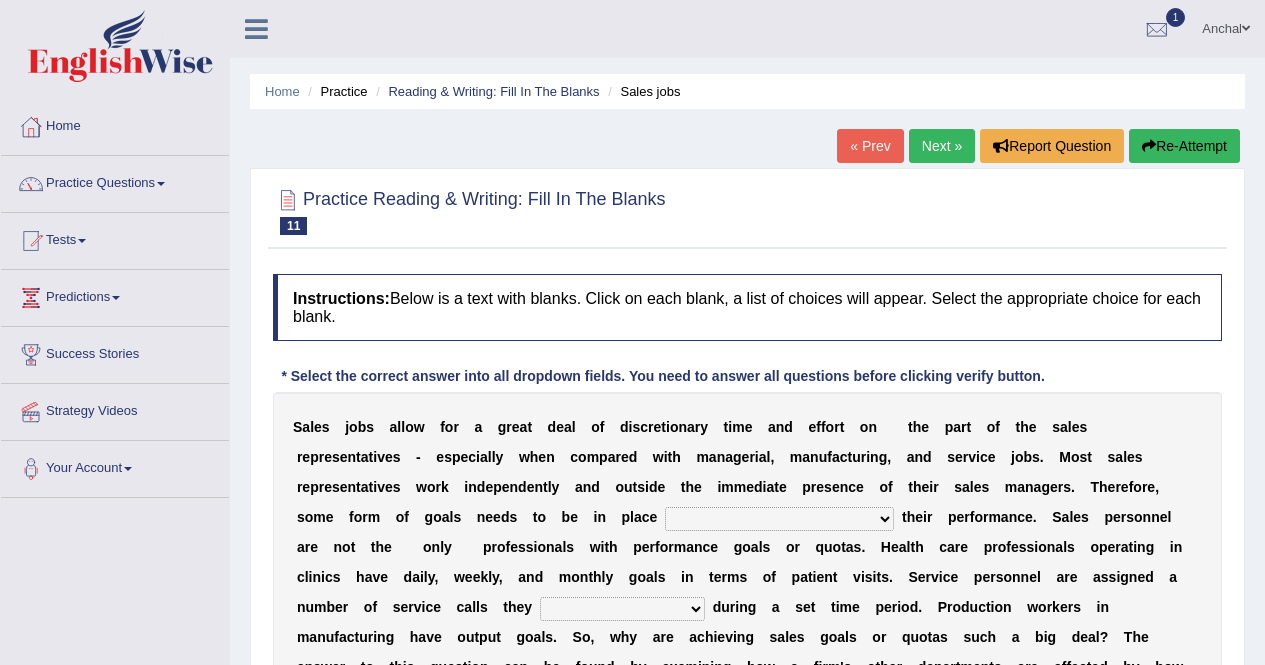 scroll, scrollTop: 218, scrollLeft: 0, axis: vertical 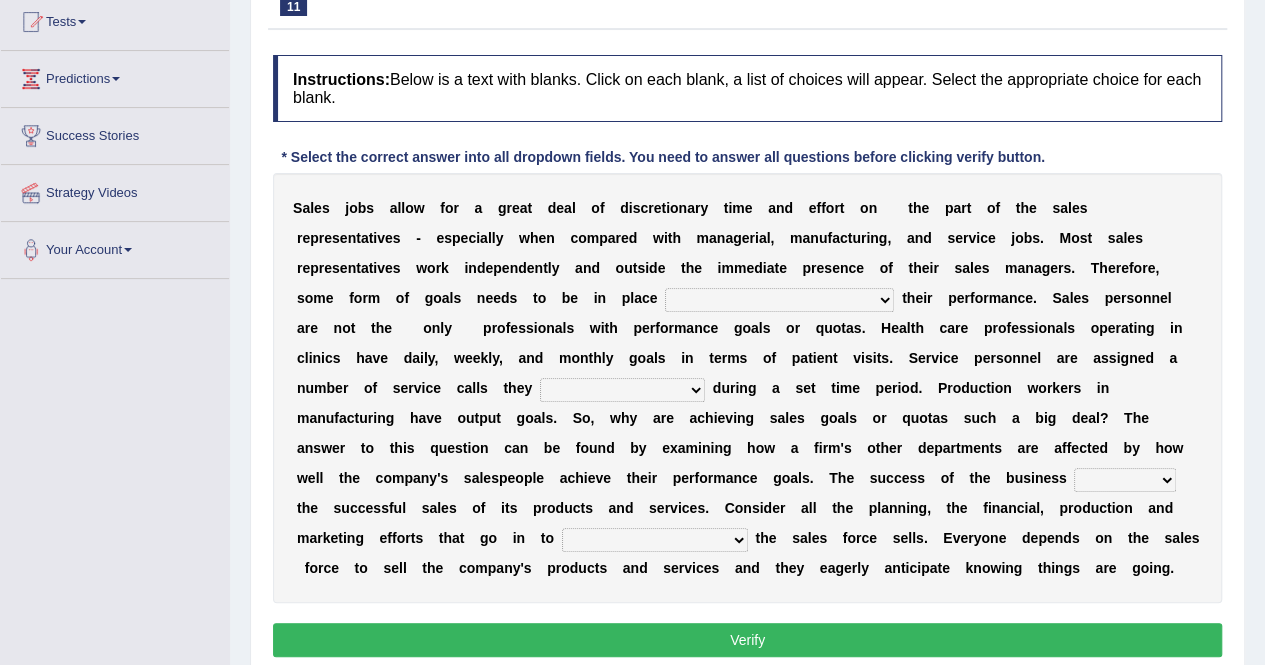 click on "as motive and guide should motivate and guide to help motivate and guide as helping motivate and guide" at bounding box center [779, 300] 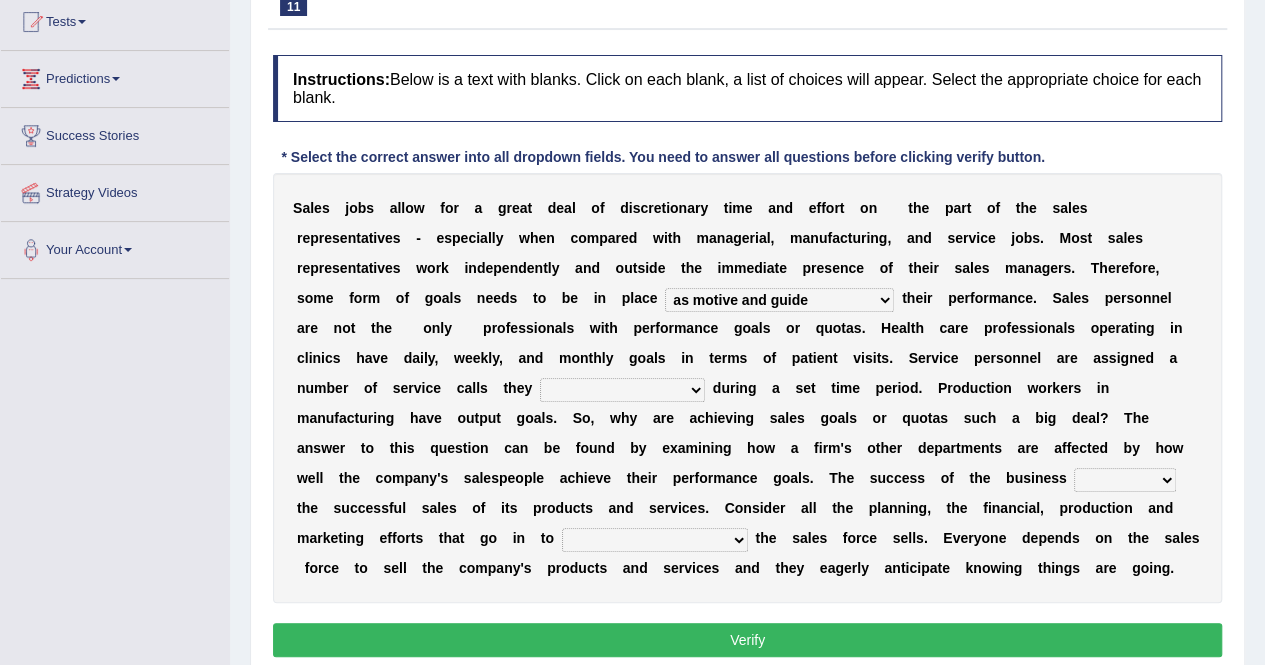 click on "as motive and guide should motivate and guide to help motivate and guide as helping motivate and guide" at bounding box center [779, 300] 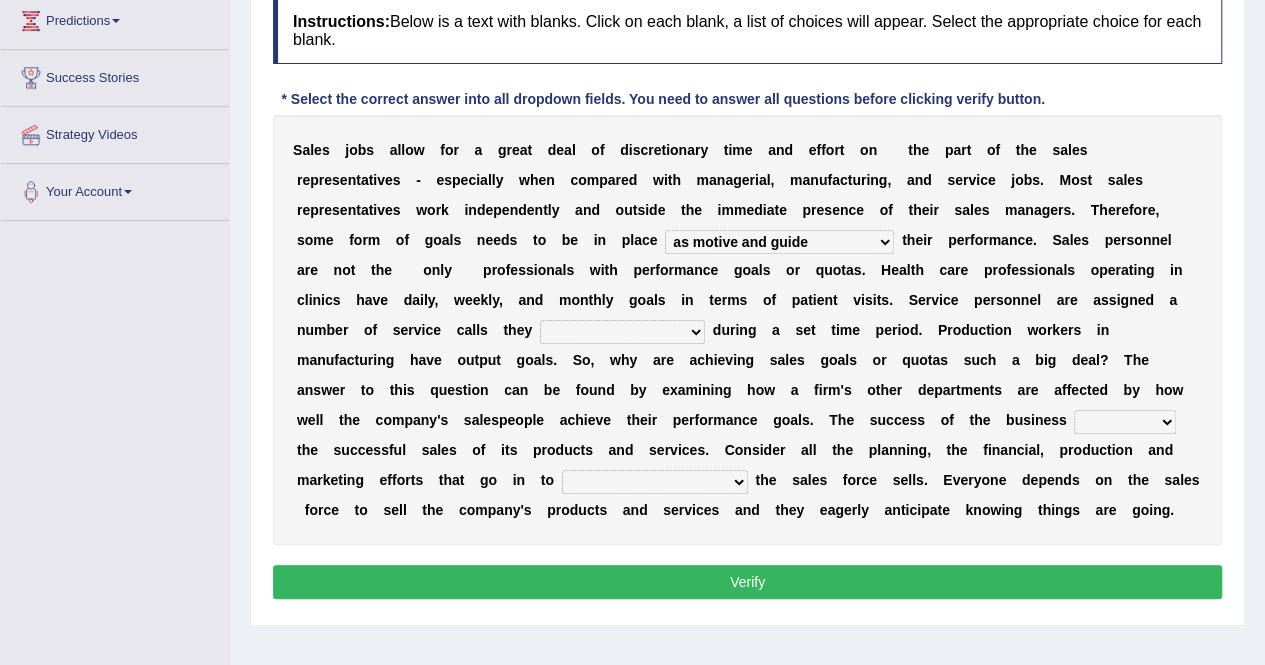 scroll, scrollTop: 281, scrollLeft: 0, axis: vertical 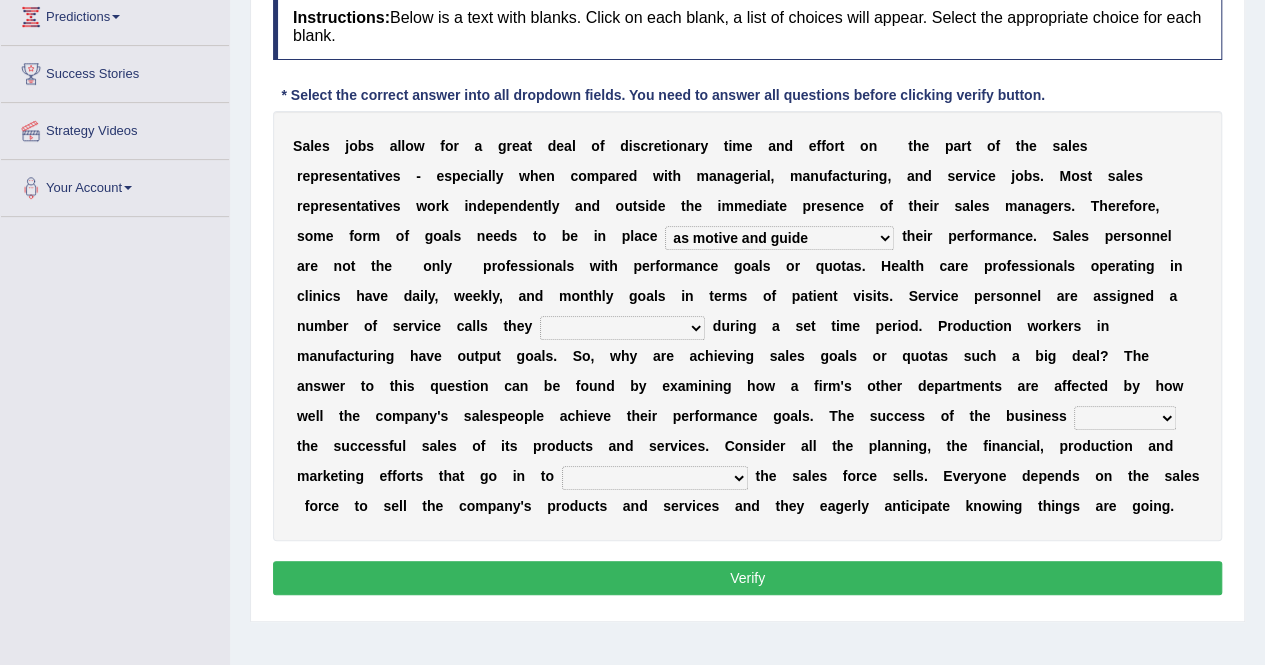 click on "can perform must perform often are performed might be performing" at bounding box center (622, 328) 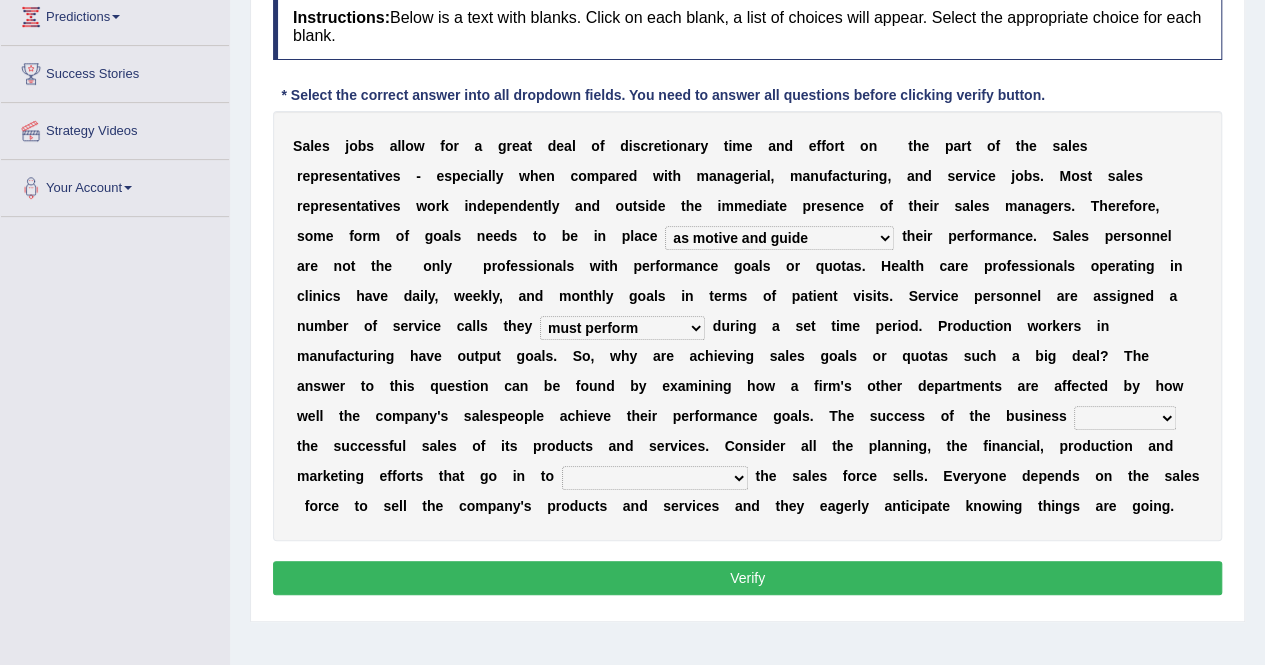 click on "hinges on is set at lasts until look ahead" at bounding box center (1125, 418) 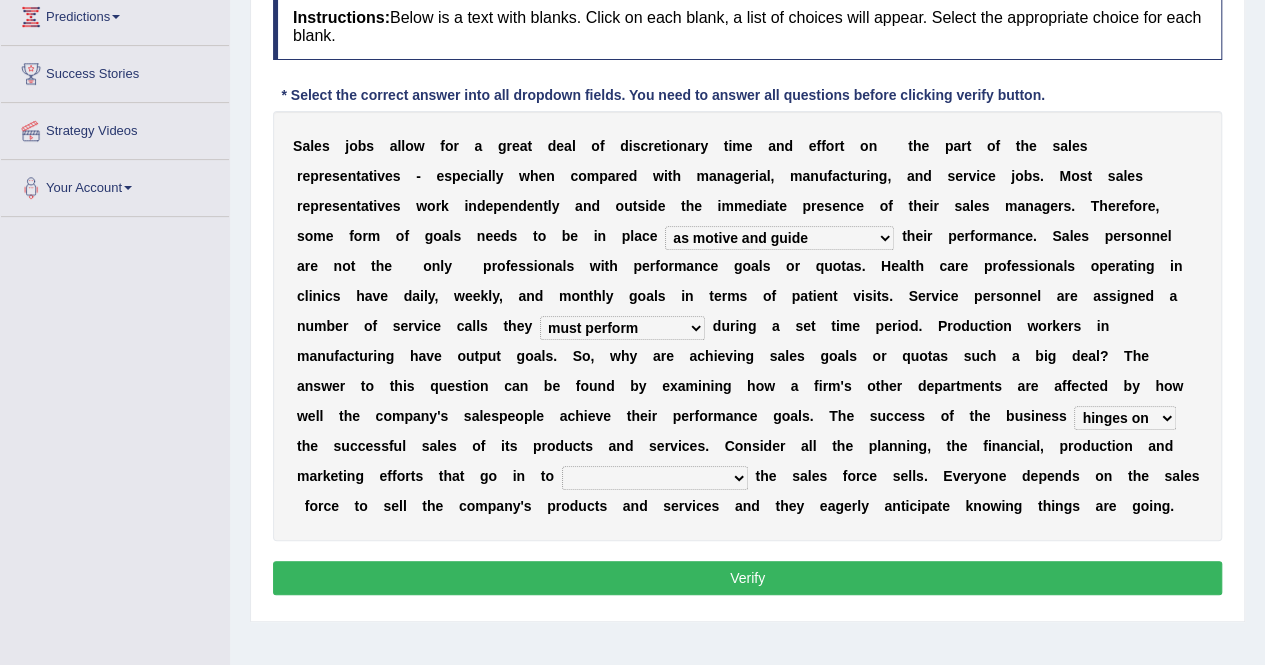 click on "hinges on is set at lasts until look ahead" at bounding box center [1125, 418] 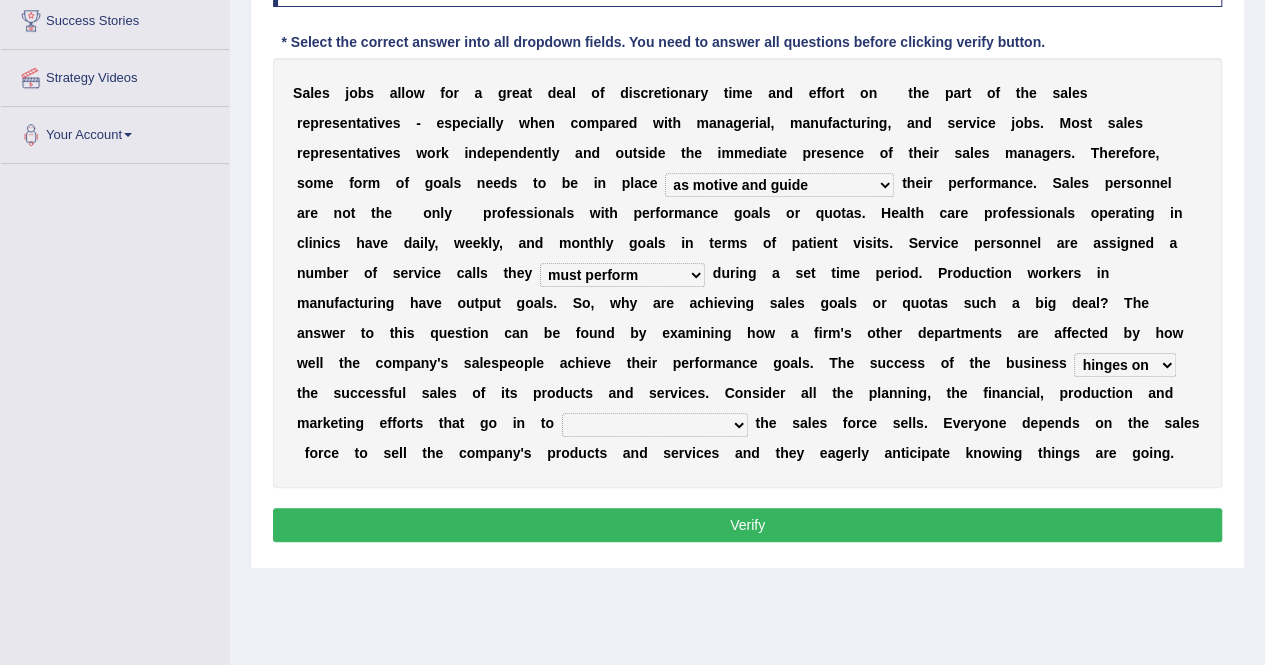 scroll, scrollTop: 335, scrollLeft: 0, axis: vertical 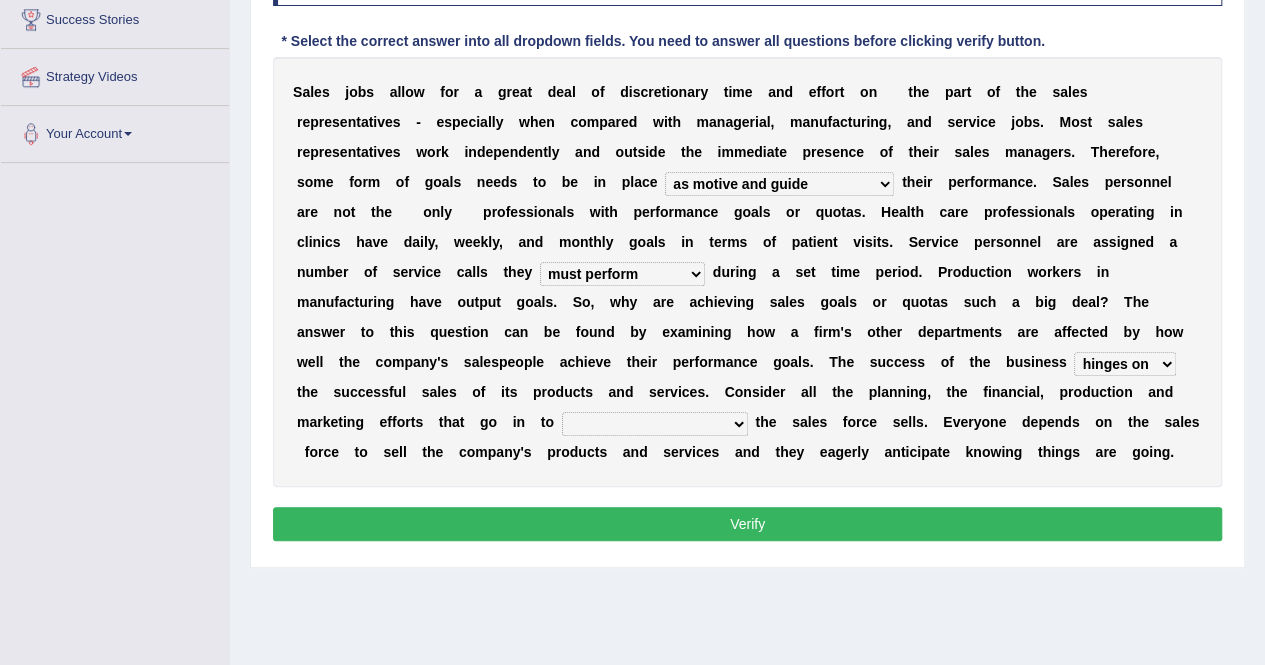 click on "describing how producing what constructing how much analyzing where" at bounding box center (655, 424) 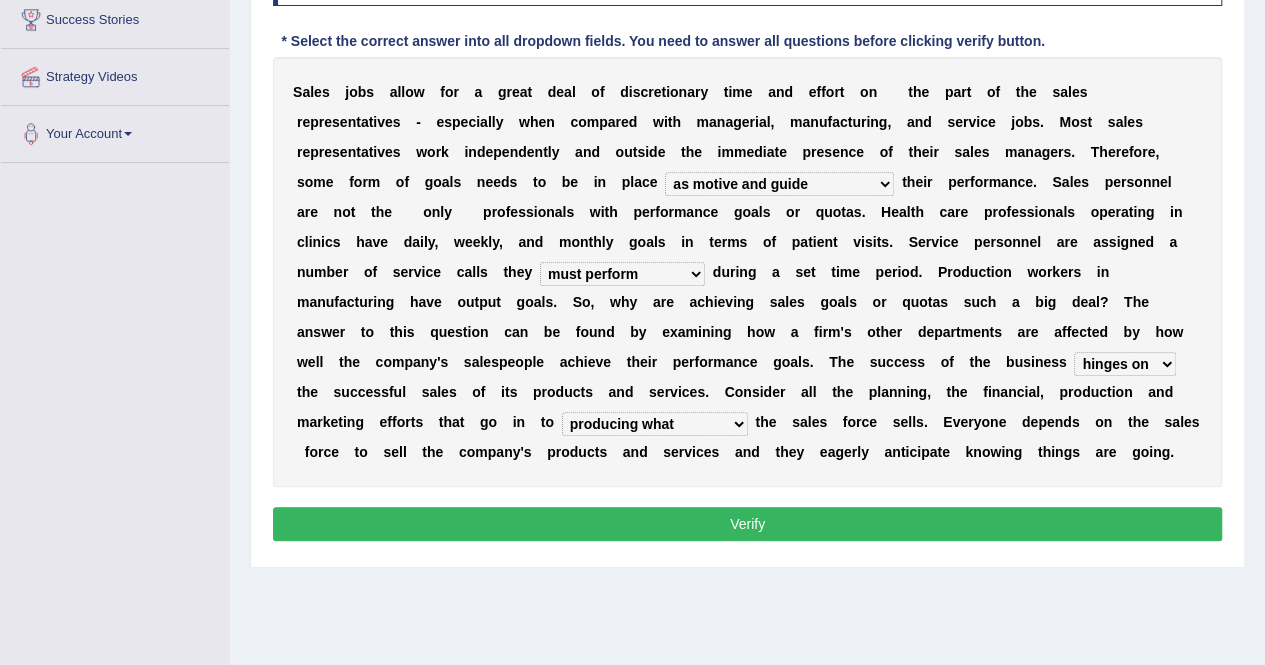 click on "describing how producing what constructing how much analyzing where" at bounding box center (655, 424) 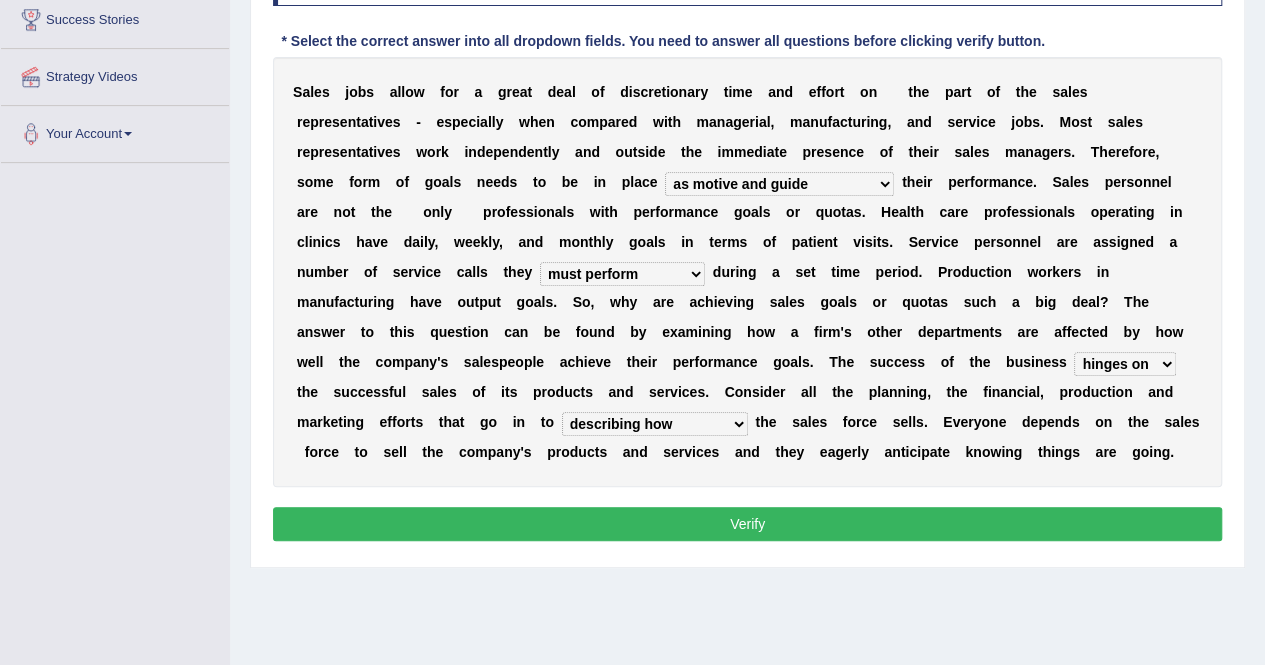 click on "Verify" at bounding box center [747, 524] 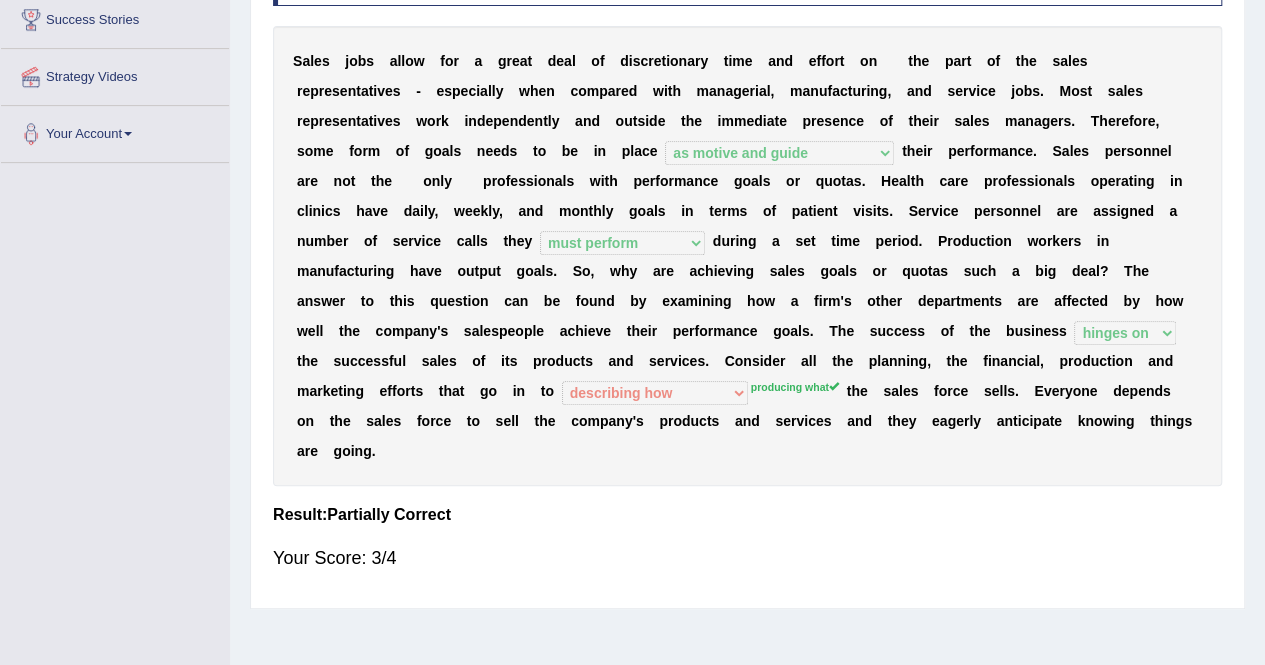 scroll, scrollTop: 0, scrollLeft: 0, axis: both 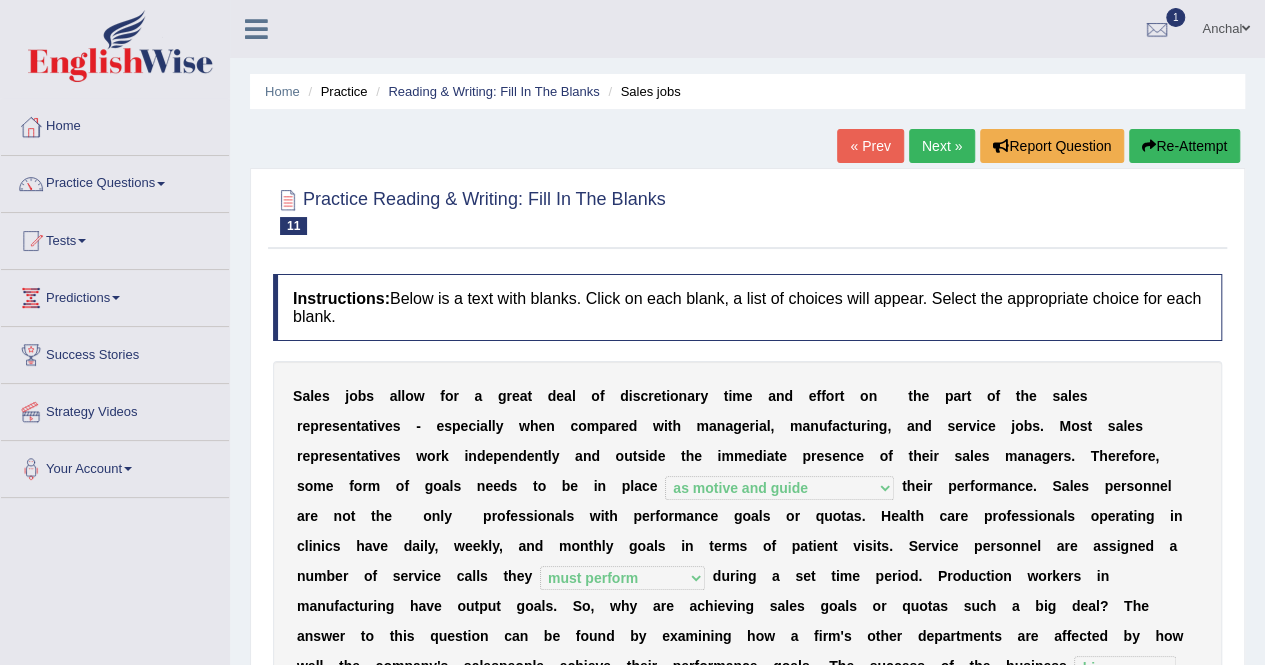click on "Re-Attempt" at bounding box center (1184, 146) 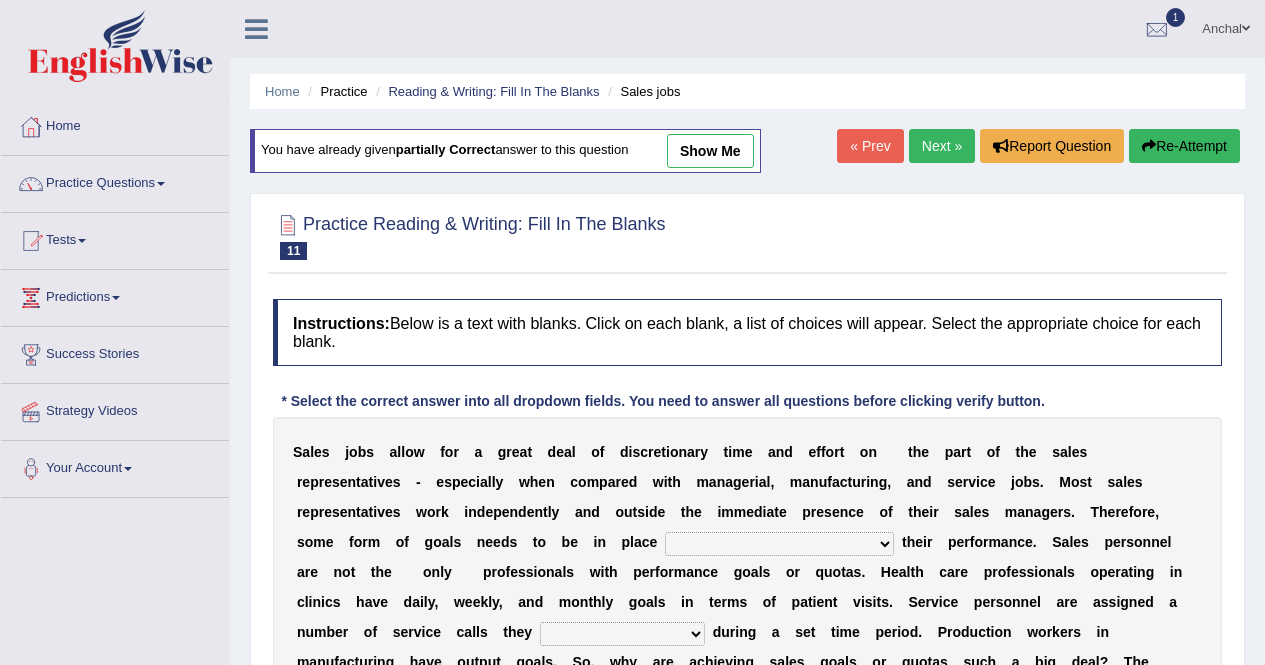 scroll, scrollTop: 181, scrollLeft: 0, axis: vertical 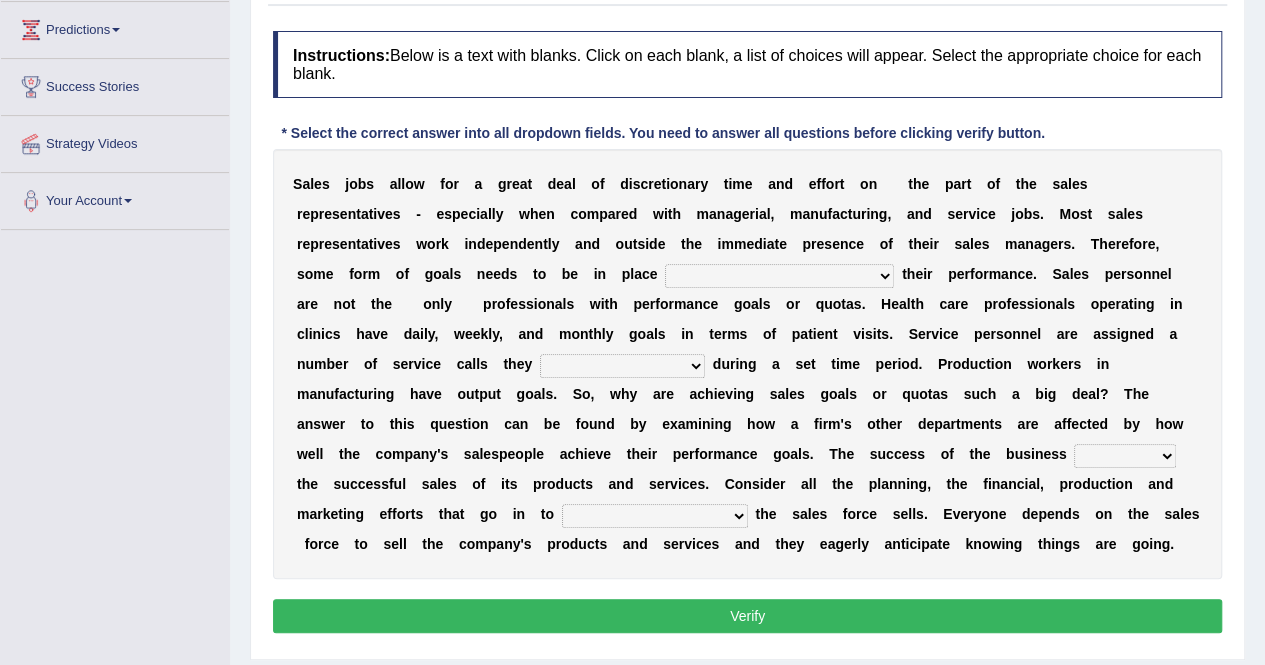 click on "as motive and guide should motivate and guide to help motivate and guide as helping motivate and guide" at bounding box center [779, 276] 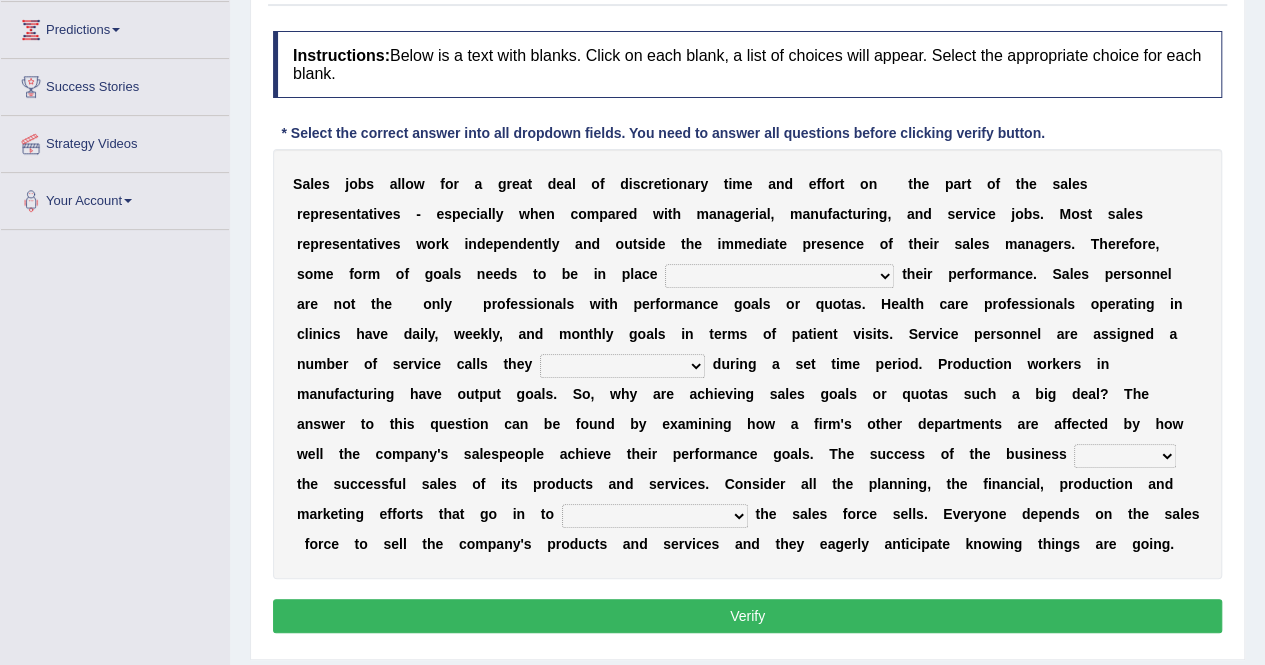 select on "as motive and guide" 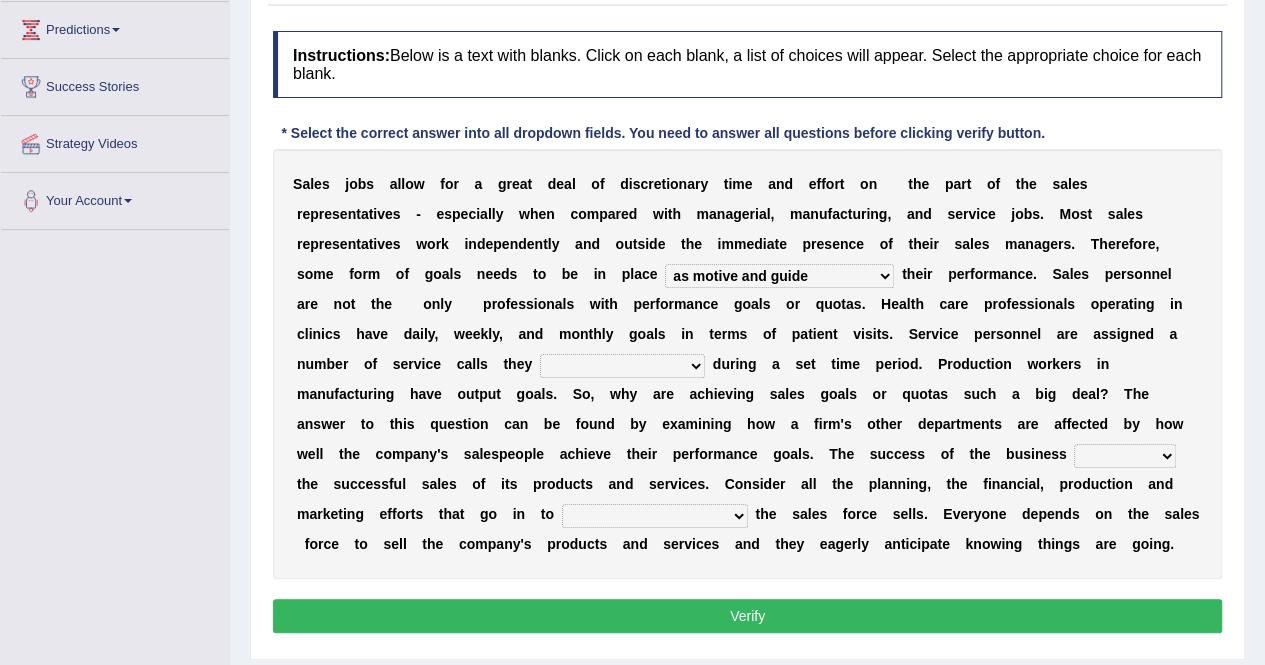 click on "as motive and guide should motivate and guide to help motivate and guide as helping motivate and guide" at bounding box center (779, 276) 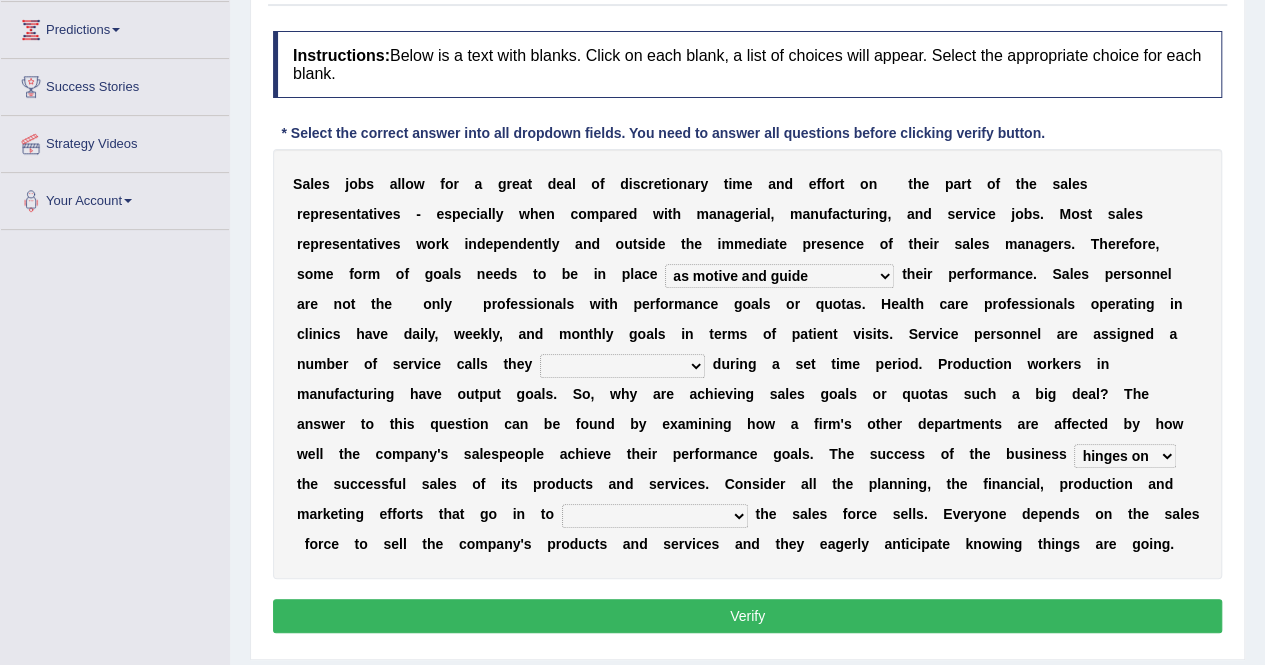 click on "hinges on is set at lasts until look ahead" at bounding box center (1125, 456) 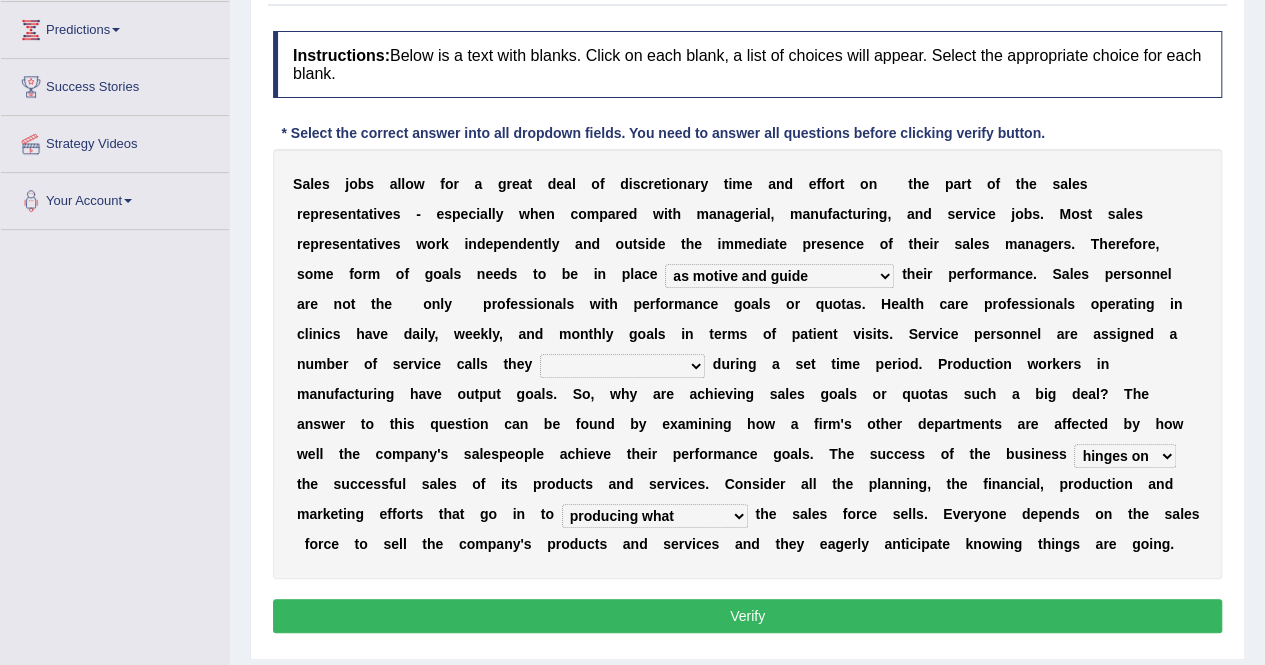 click on "Verify" at bounding box center (747, 616) 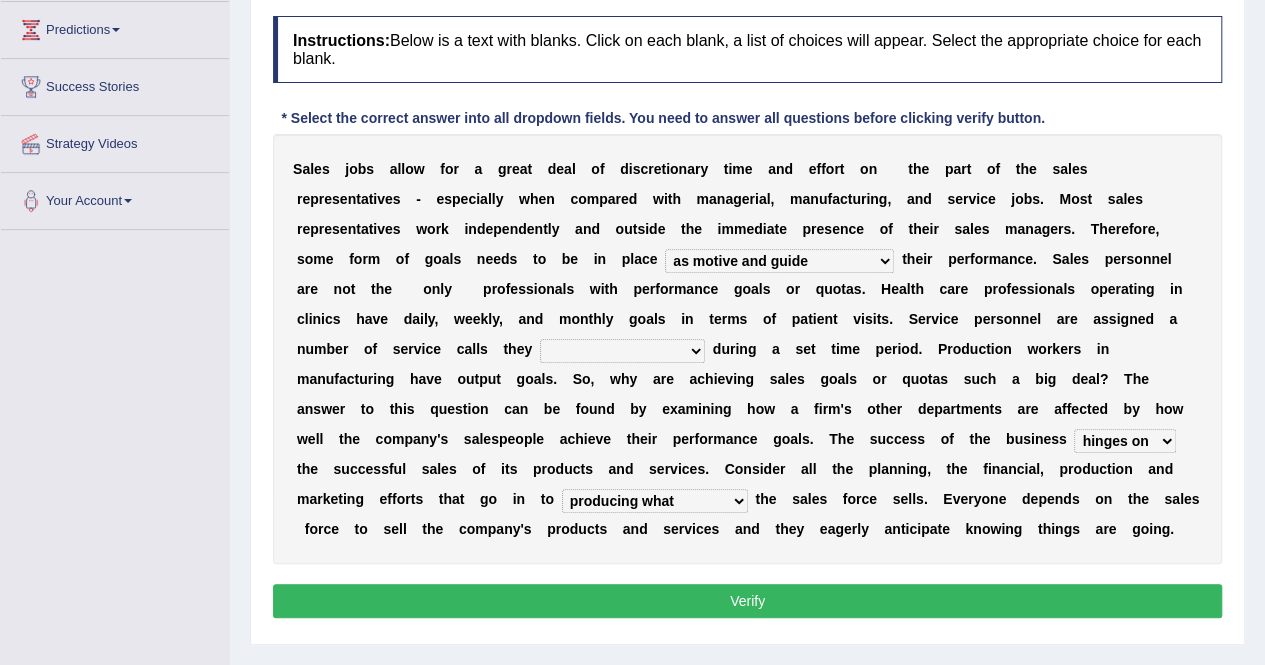 click on "can perform must perform often are performed might be performing" at bounding box center [622, 351] 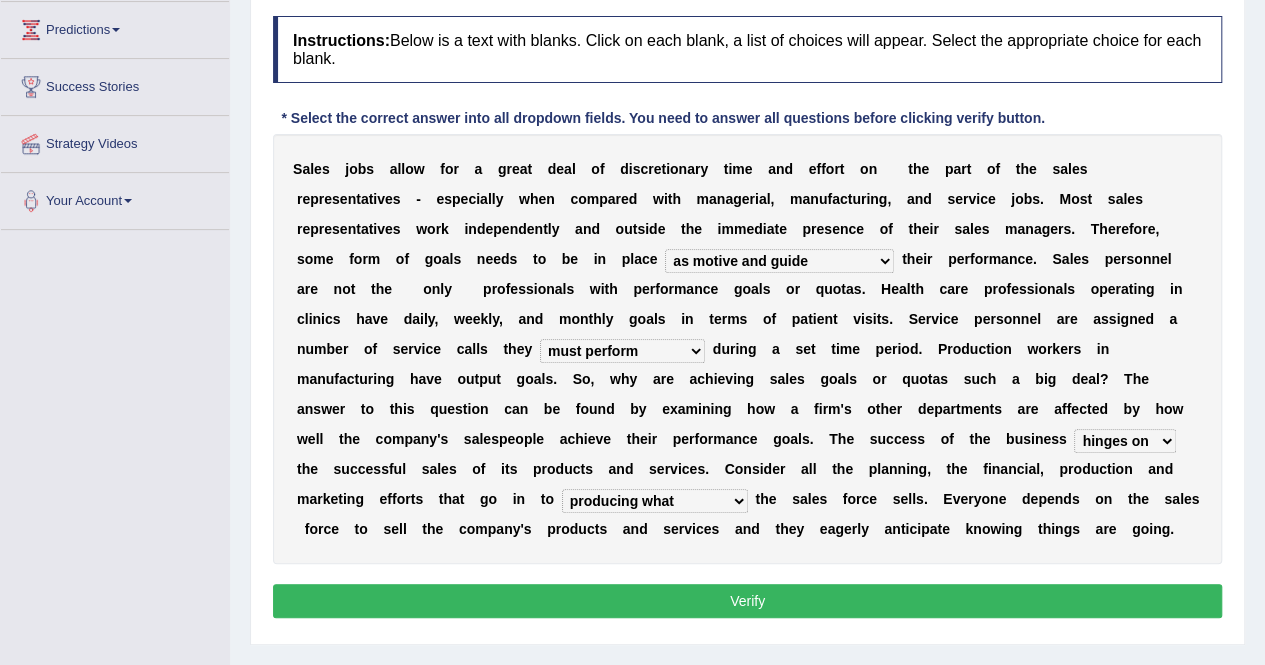 click on "Verify" at bounding box center (747, 601) 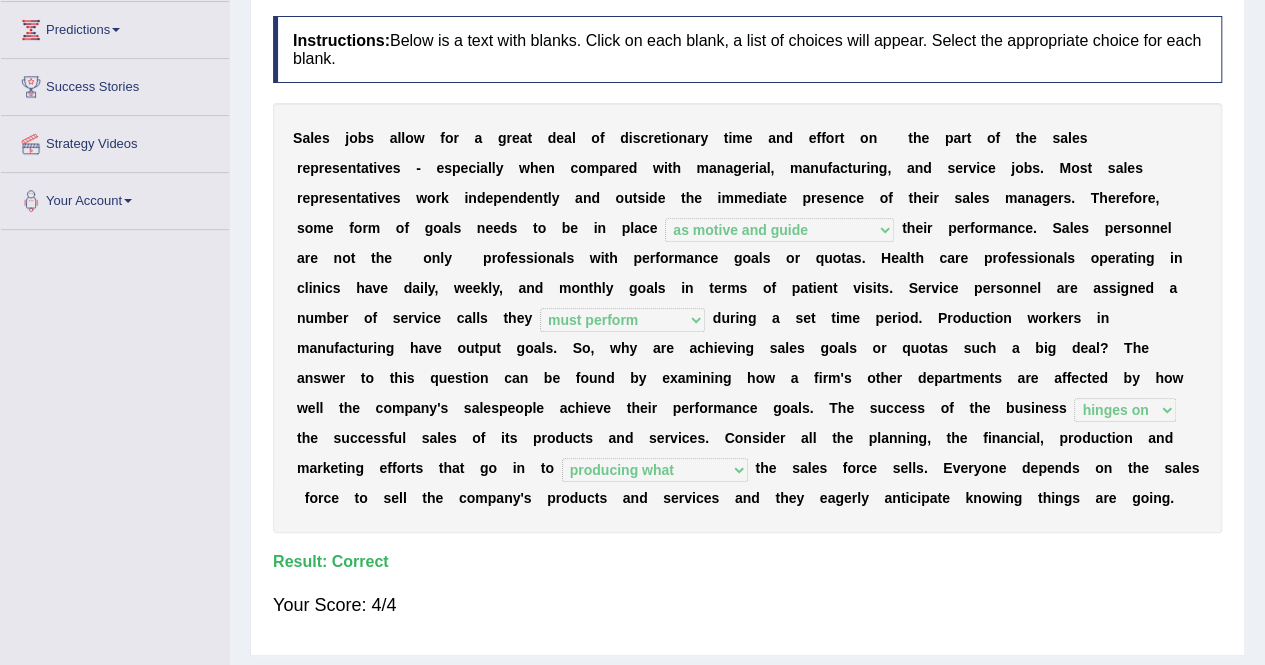 scroll, scrollTop: 0, scrollLeft: 0, axis: both 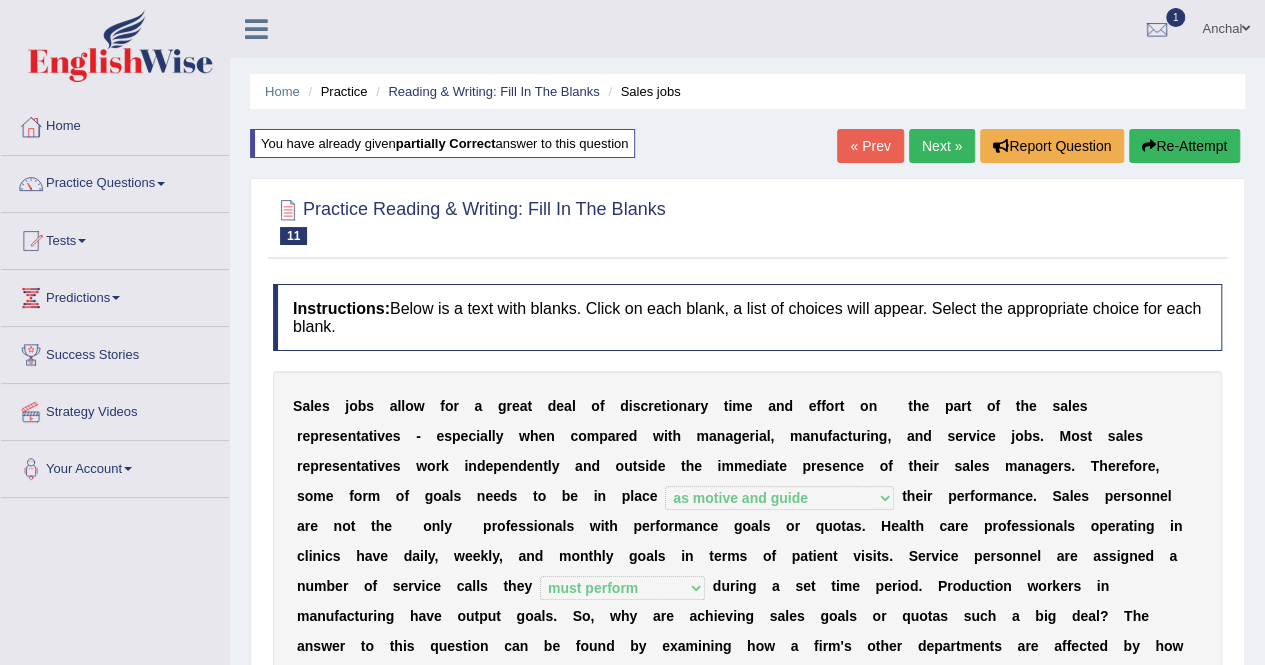 click on "Next »" at bounding box center [942, 146] 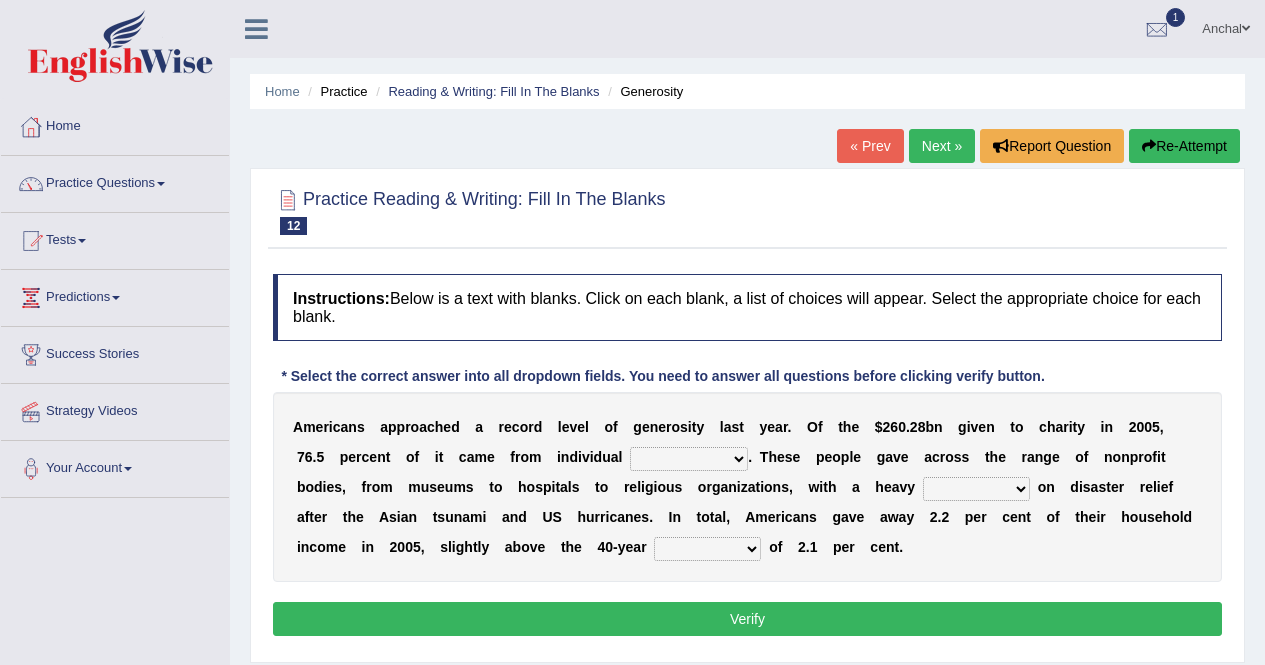 scroll, scrollTop: 0, scrollLeft: 0, axis: both 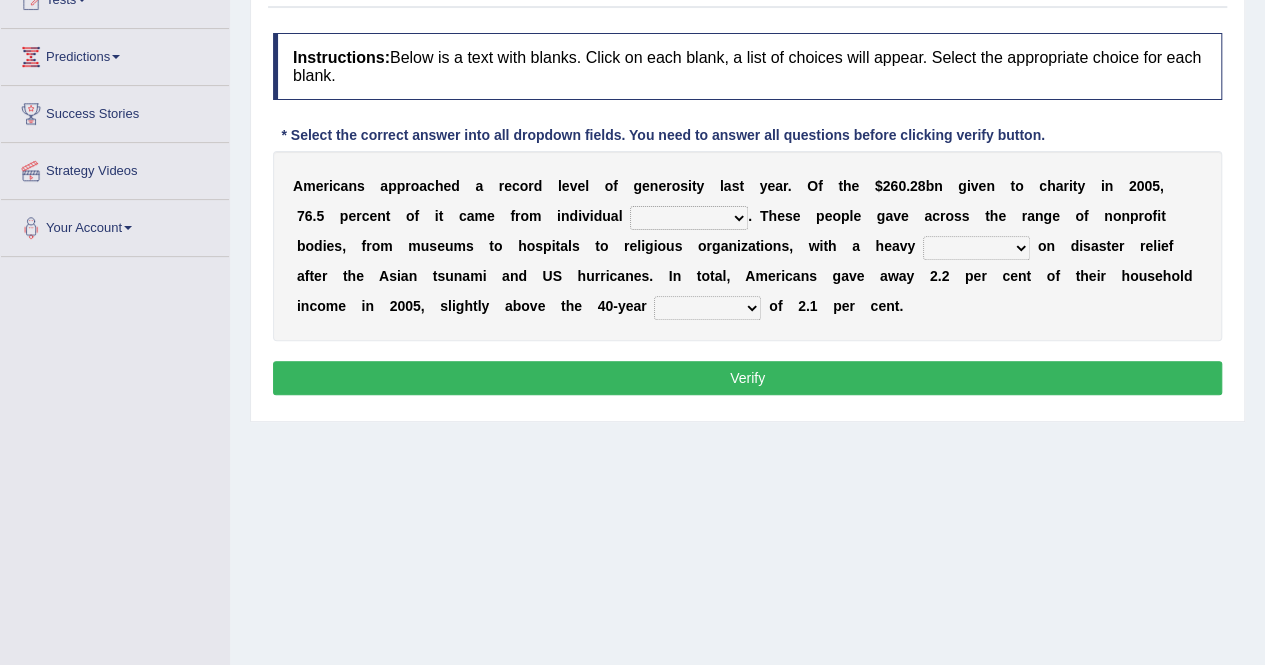 click on "donors accounts businessmen honors" at bounding box center [689, 218] 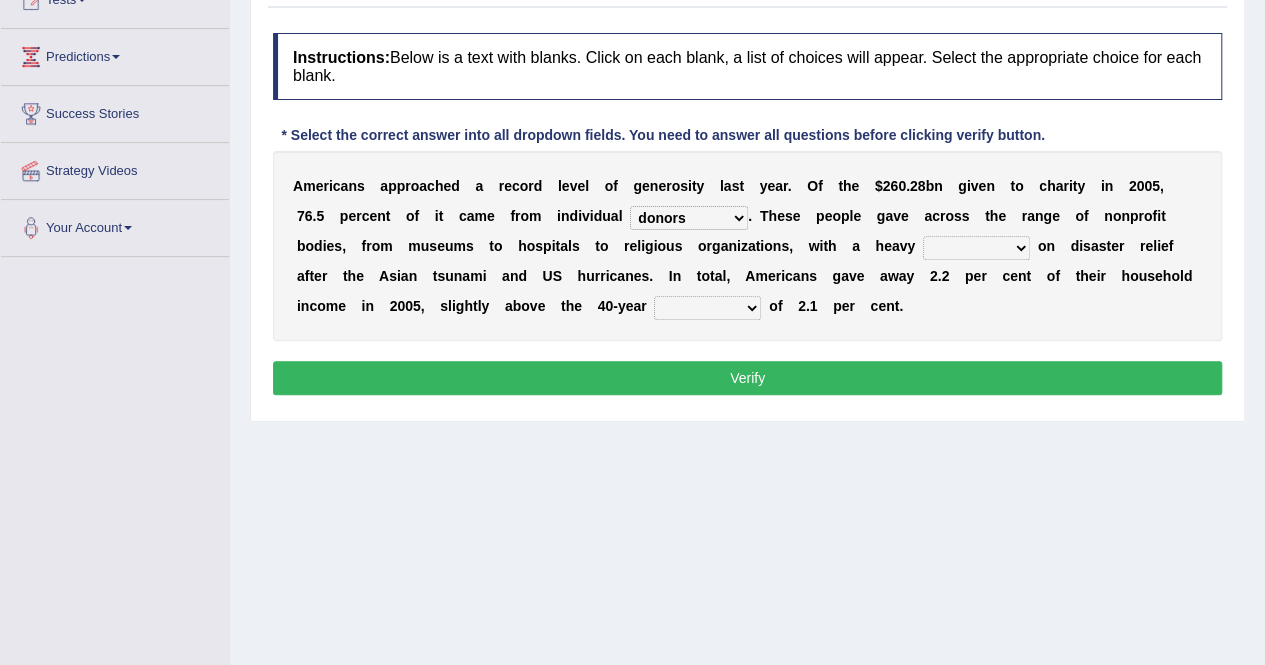 click on "analysis imagination emphasis hypothesis" at bounding box center [976, 248] 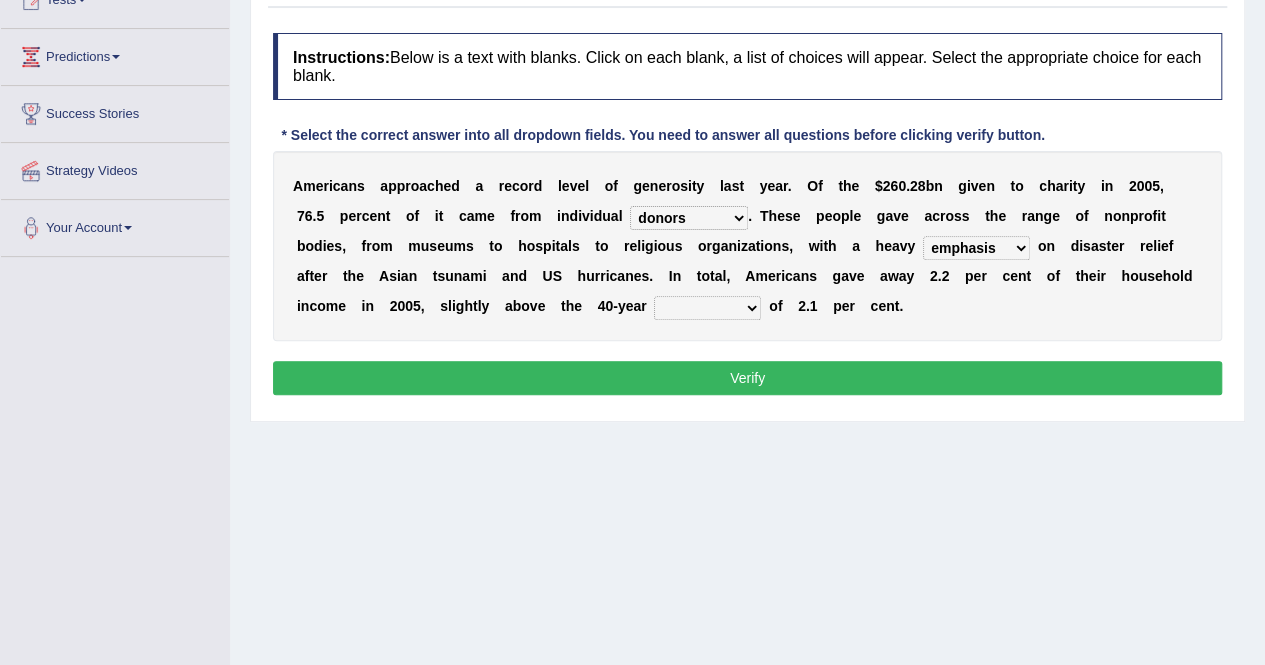 click on "analysis imagination emphasis hypothesis" at bounding box center [976, 248] 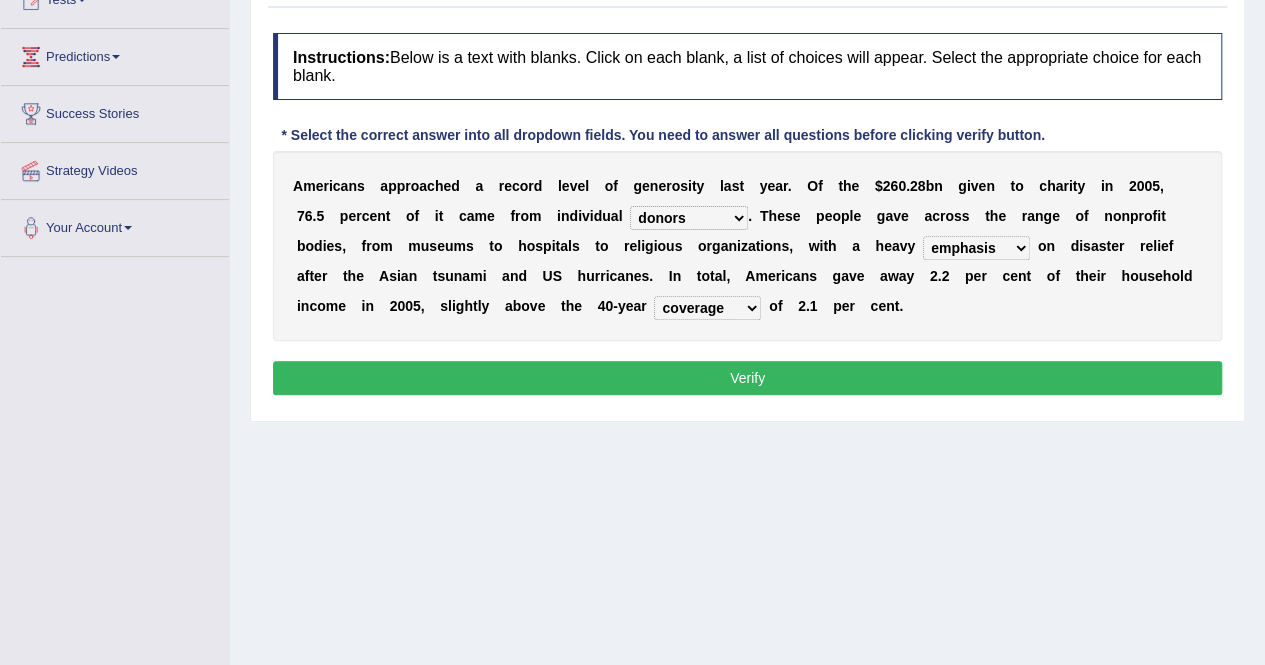 click on "coverage average indebtness sovereignty" at bounding box center [707, 308] 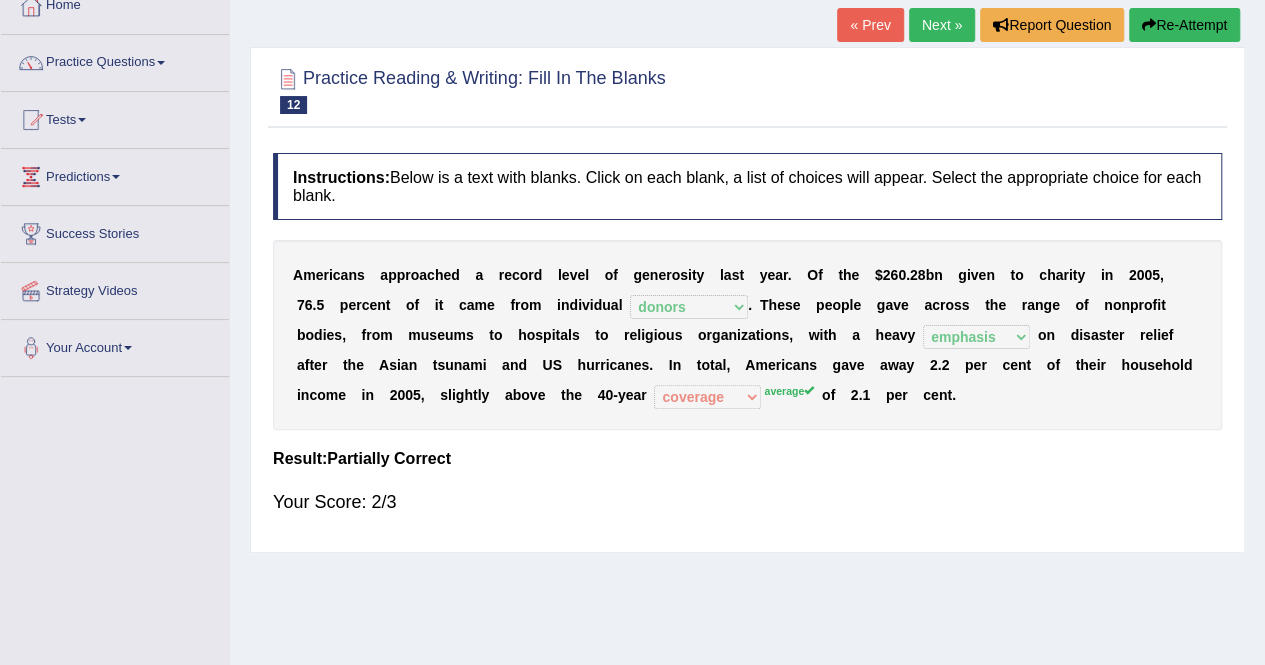 scroll, scrollTop: 119, scrollLeft: 0, axis: vertical 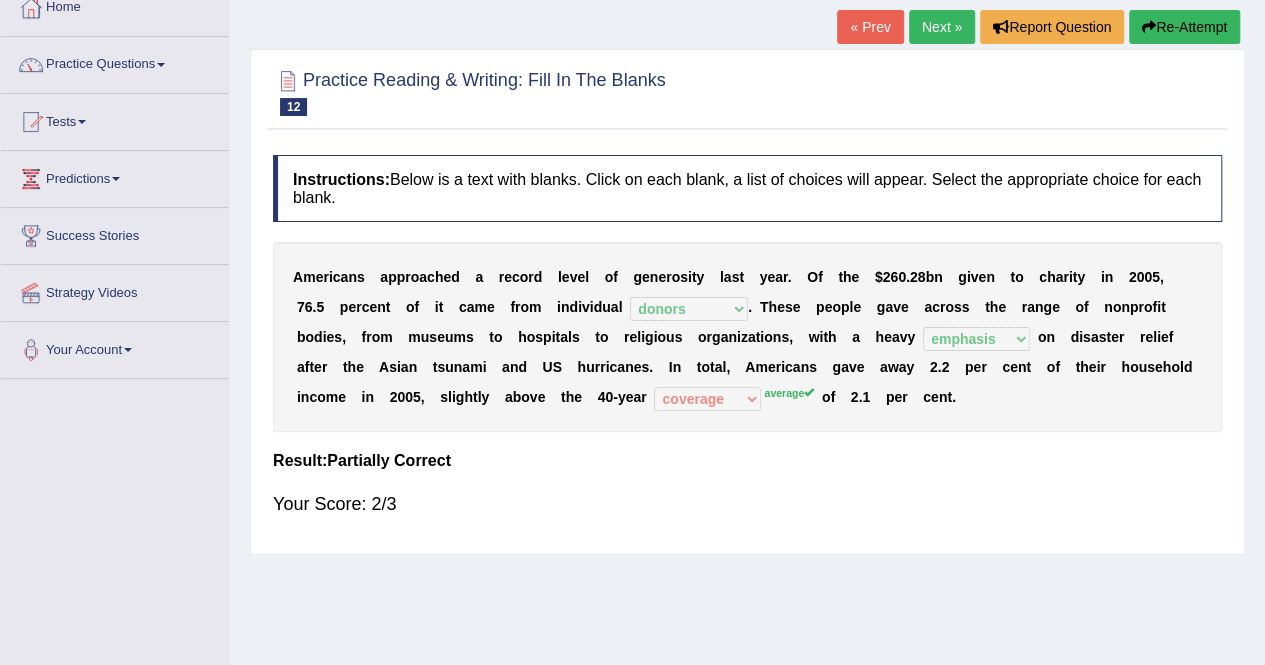 click on "Re-Attempt" at bounding box center [1184, 27] 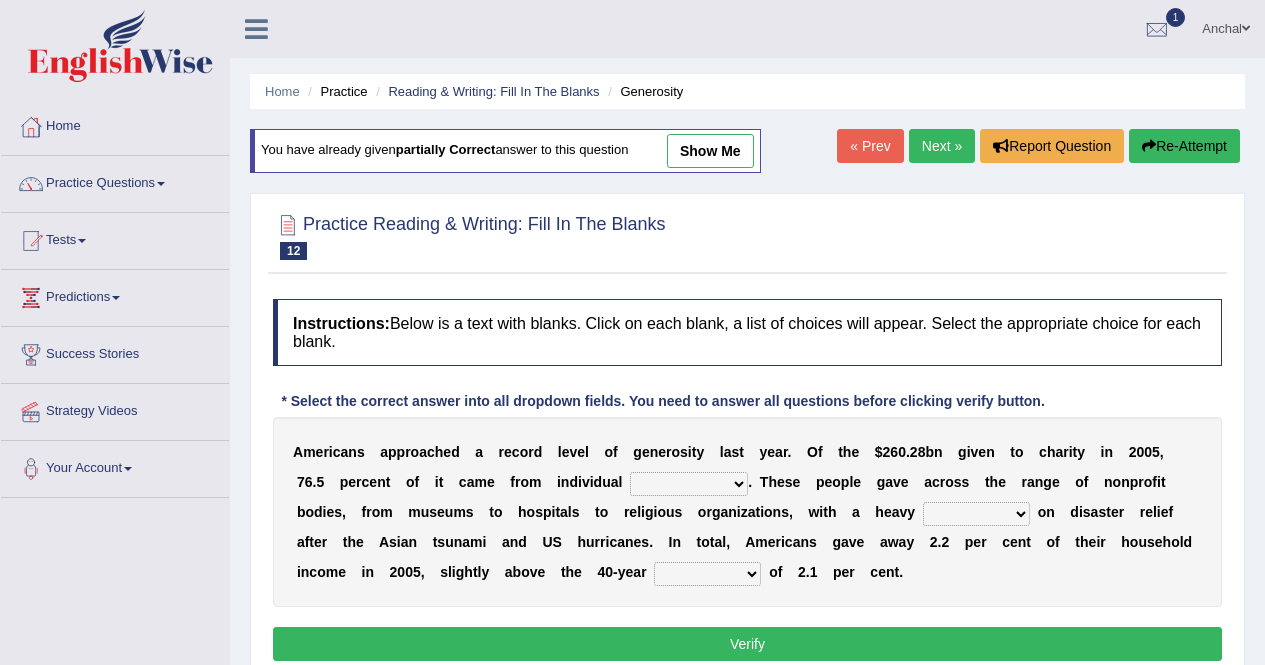 scroll, scrollTop: 157, scrollLeft: 0, axis: vertical 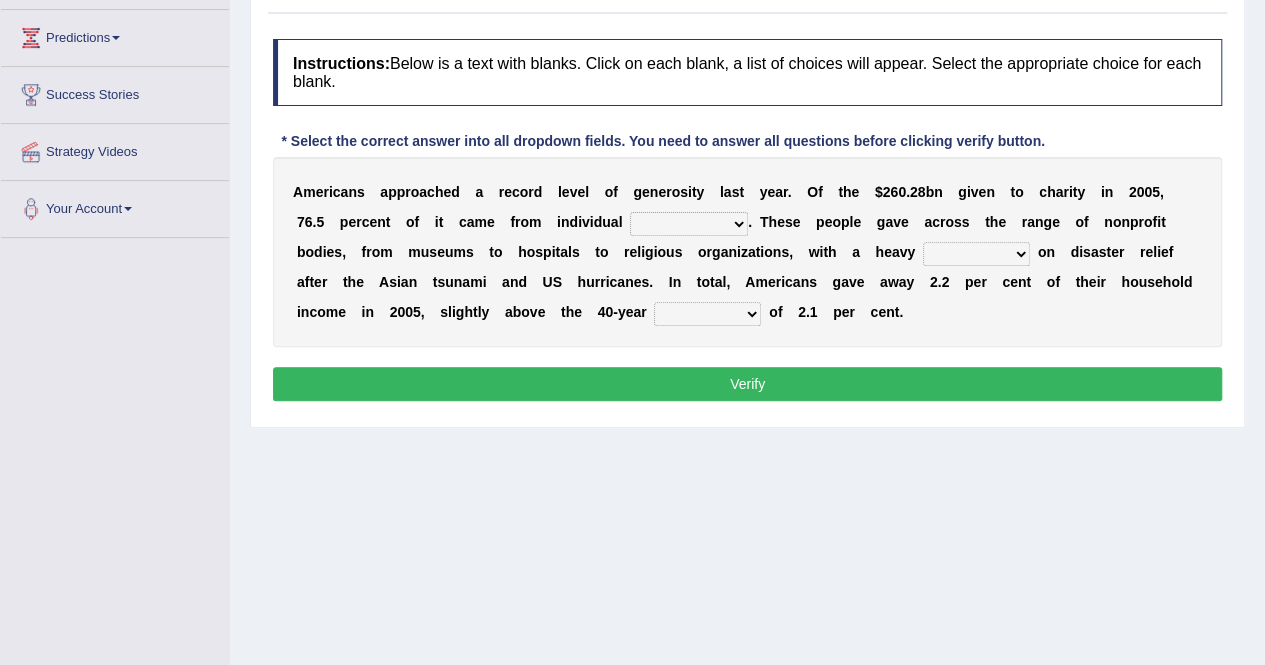 click on "donors accounts businessmen honors" at bounding box center (689, 224) 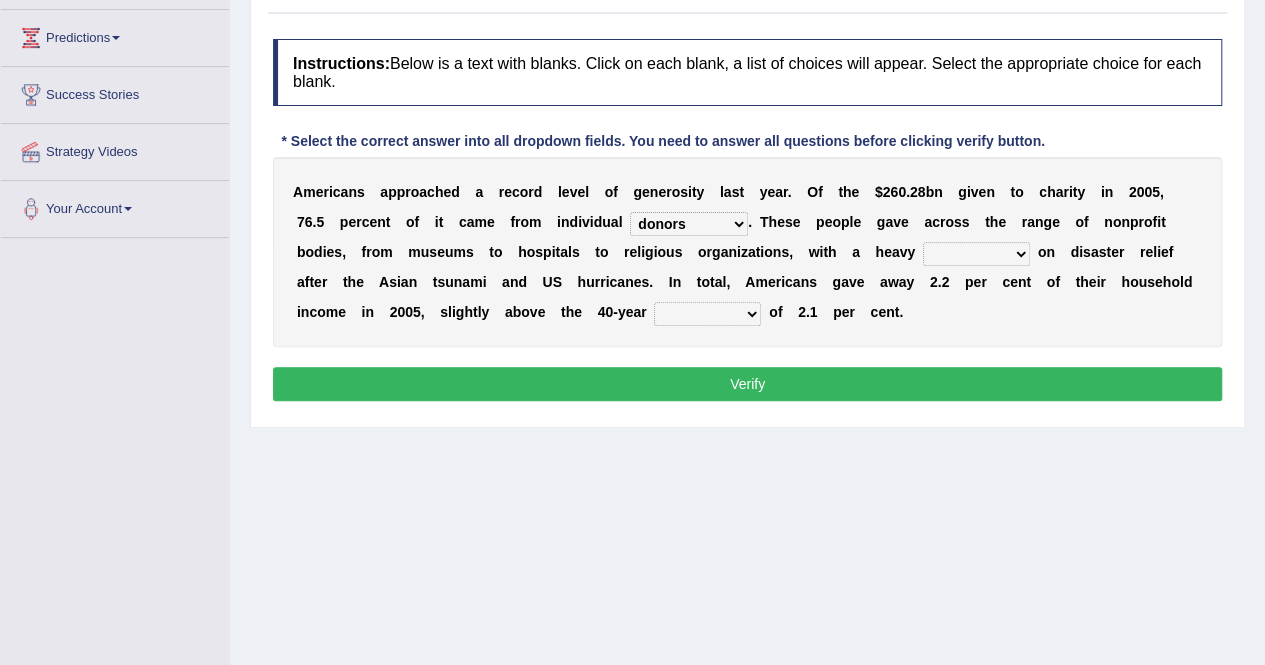 click on "donors accounts businessmen honors" at bounding box center [689, 224] 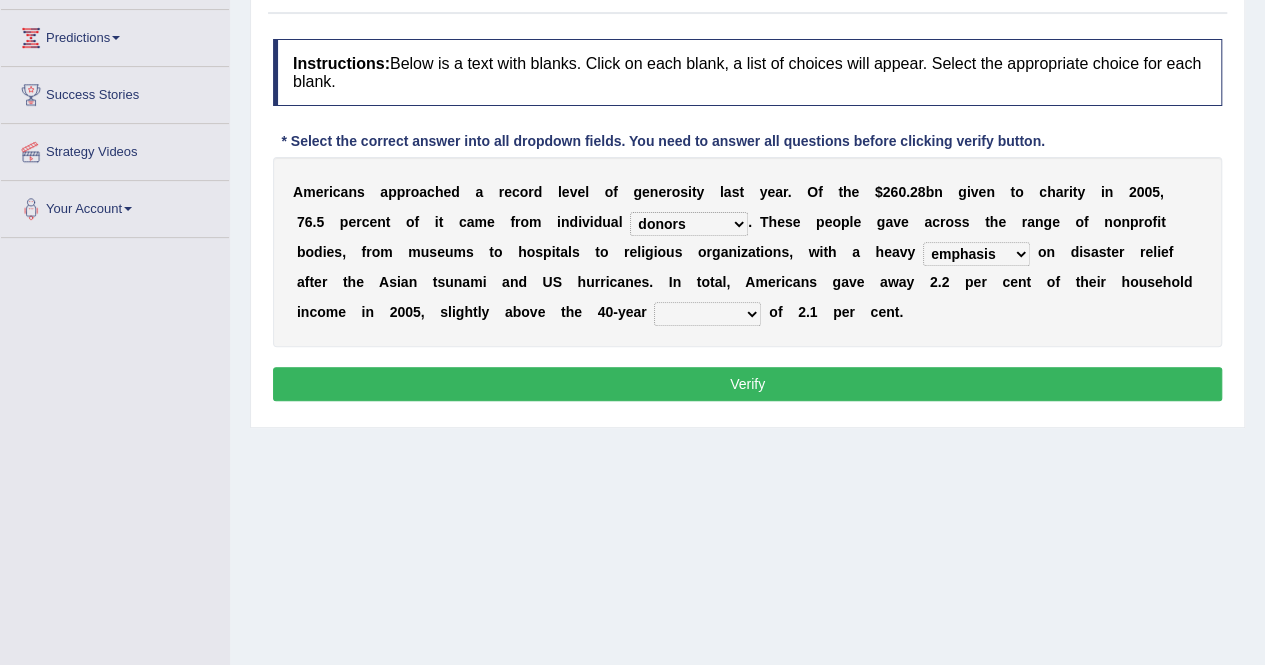click on "coverage average indebtness sovereignty" at bounding box center (707, 314) 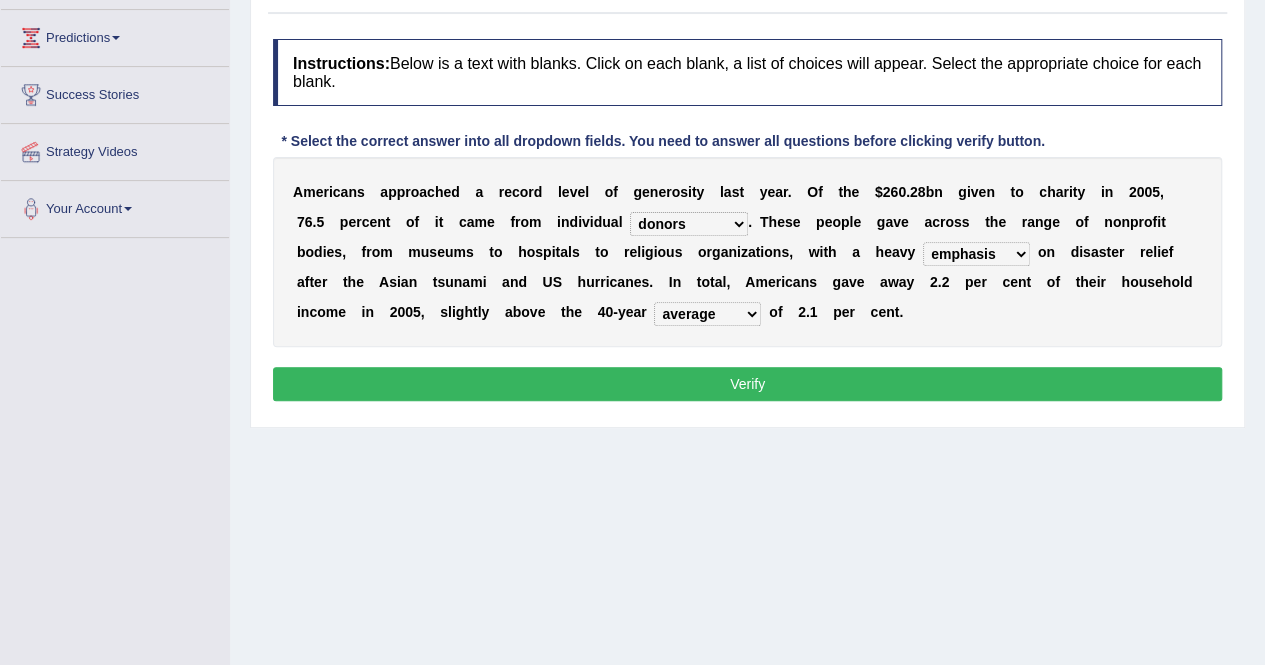 click on "Verify" at bounding box center [747, 384] 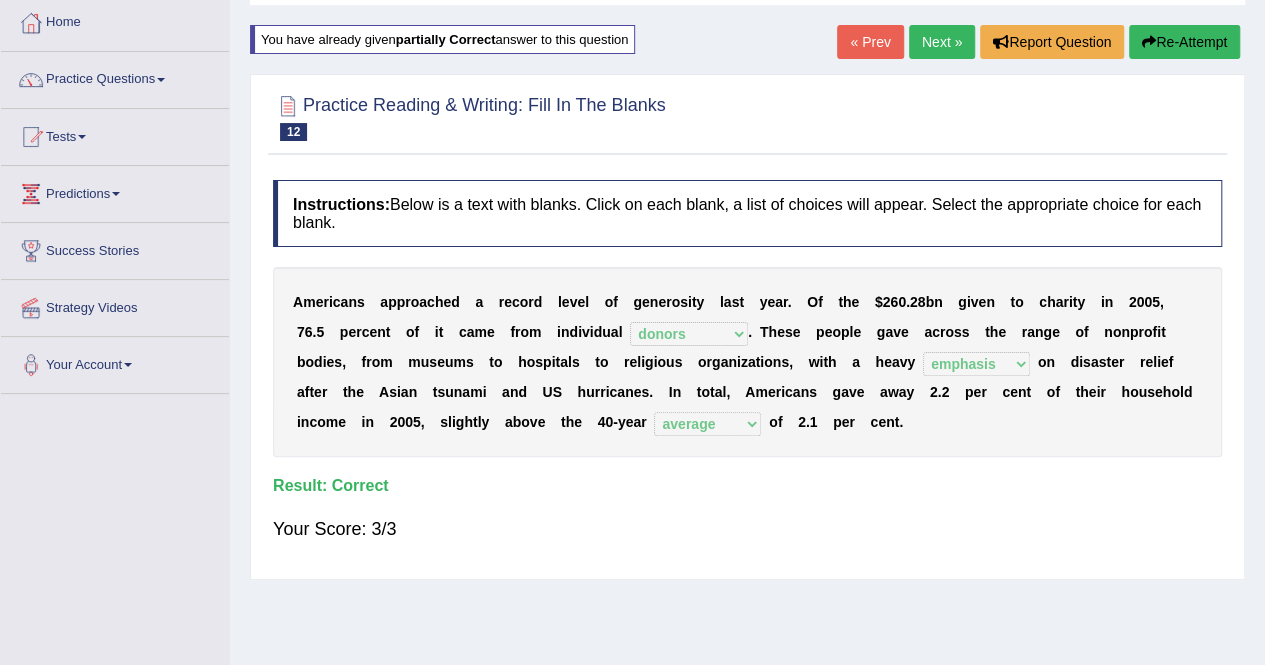 scroll, scrollTop: 103, scrollLeft: 0, axis: vertical 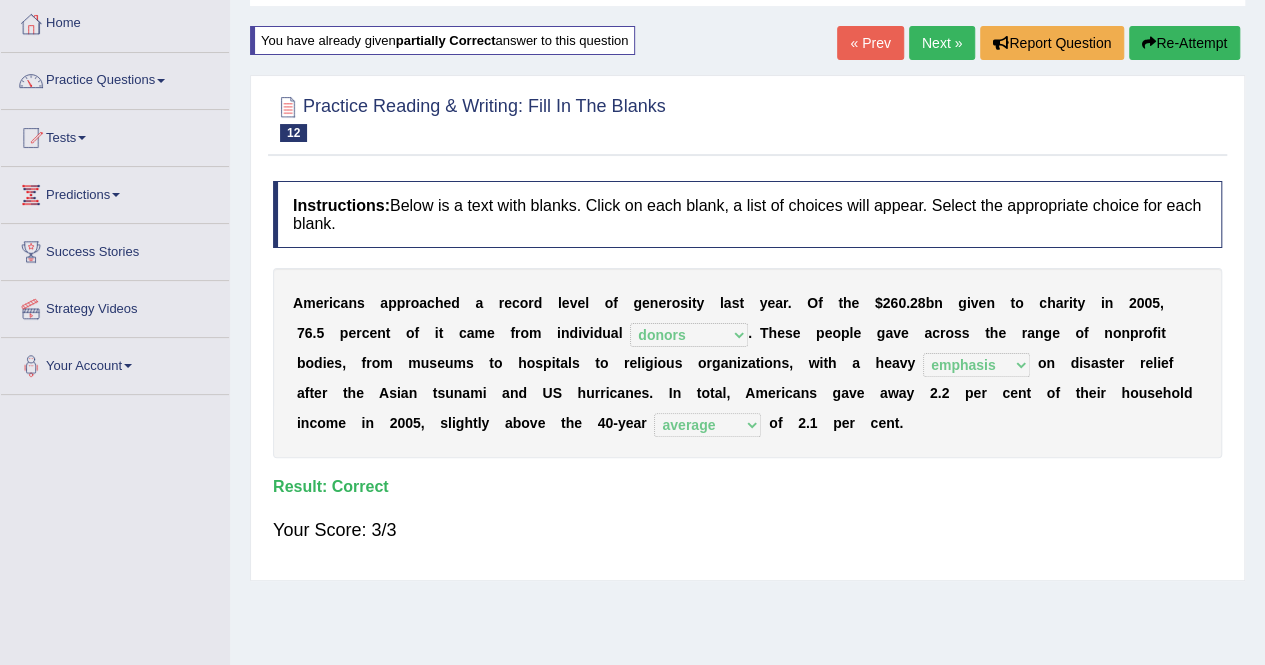 click on "Next »" at bounding box center [942, 43] 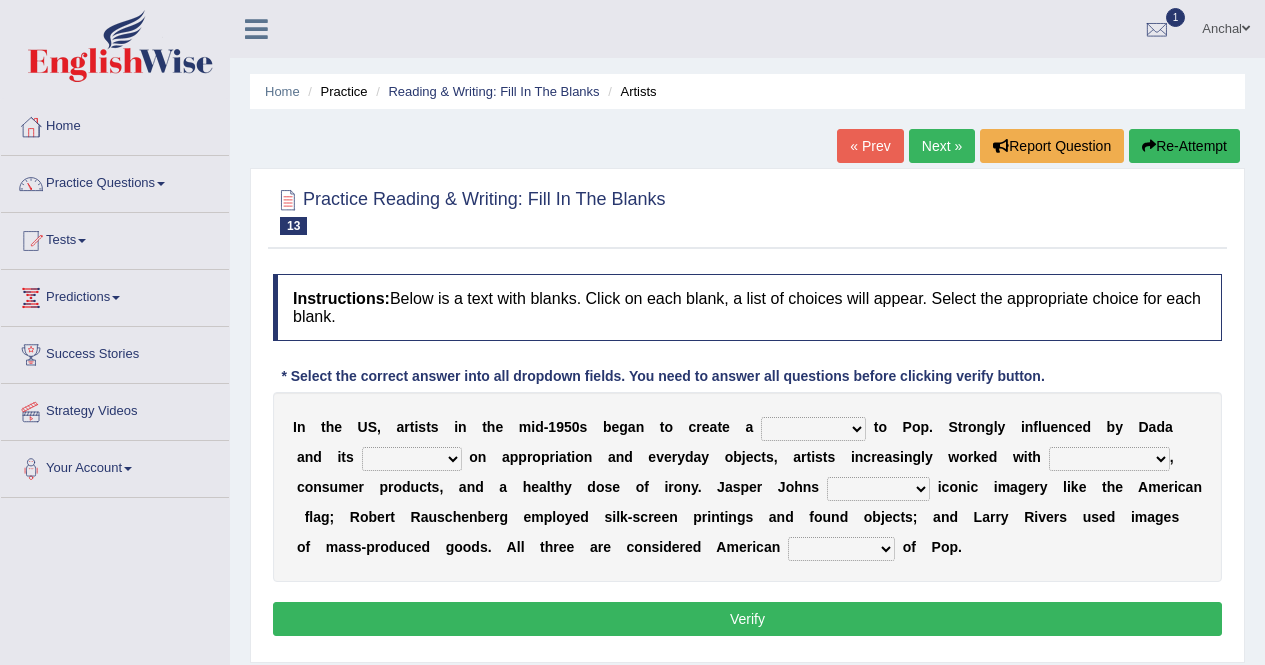 scroll, scrollTop: 0, scrollLeft: 0, axis: both 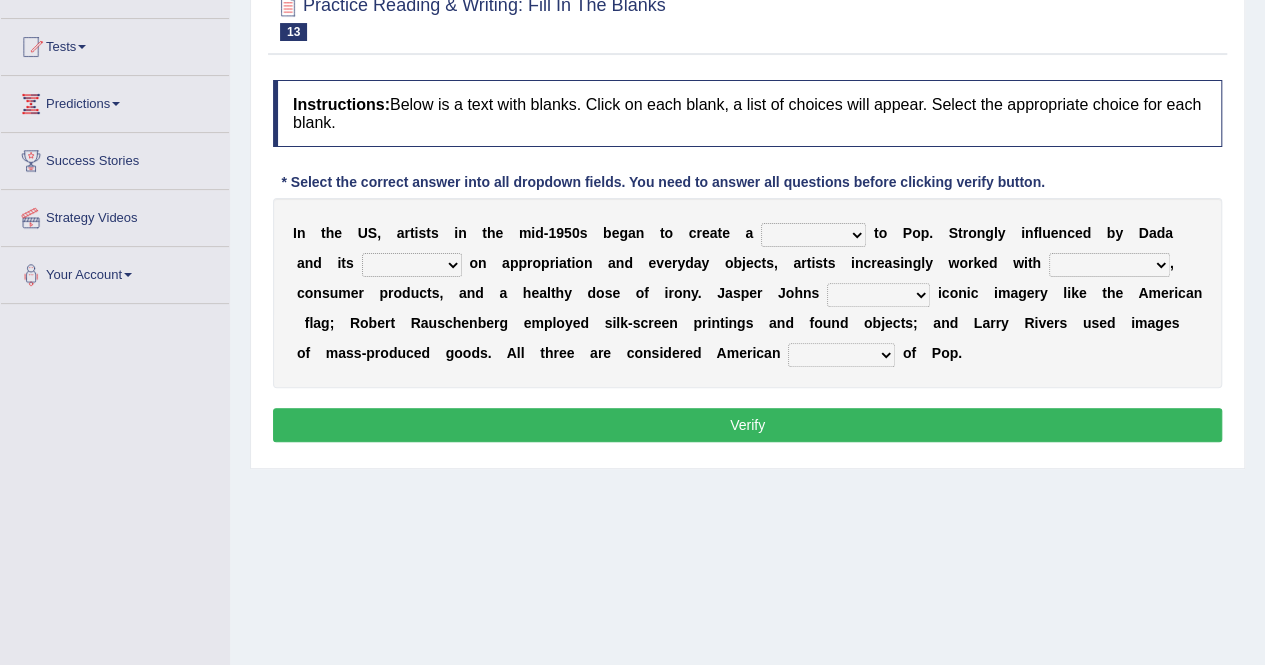 click on "bridge distribution cap finale" at bounding box center (813, 235) 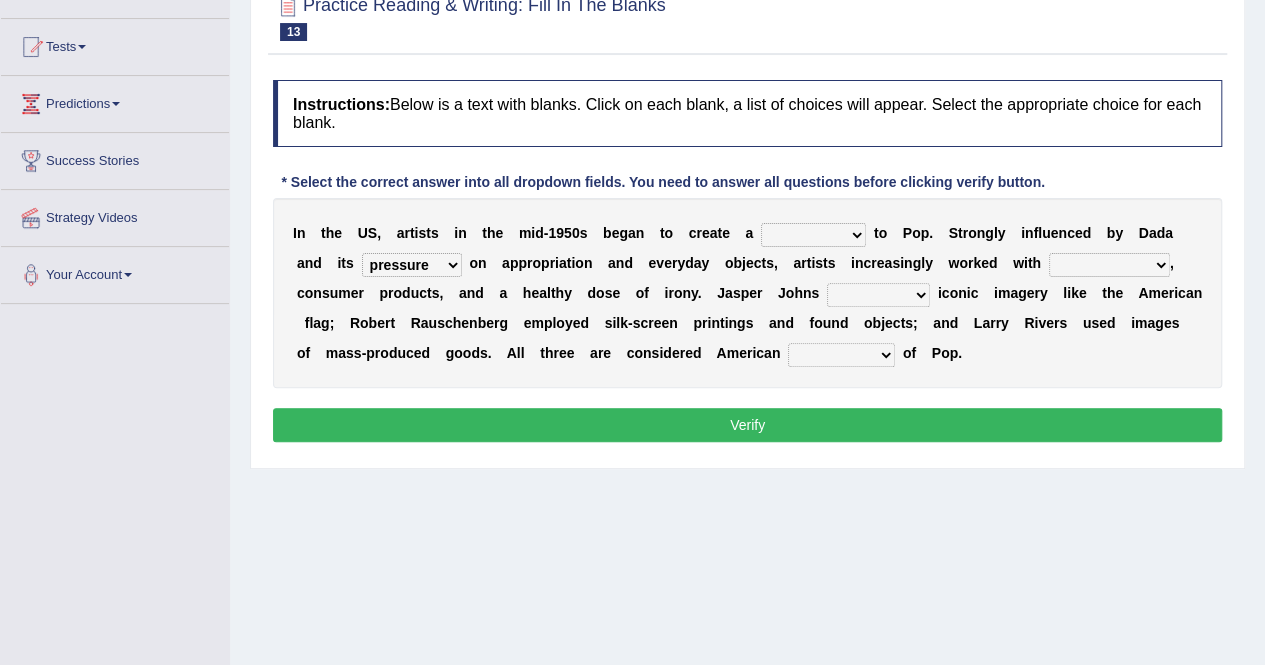 click on "emphasis point pressure strength" at bounding box center [412, 265] 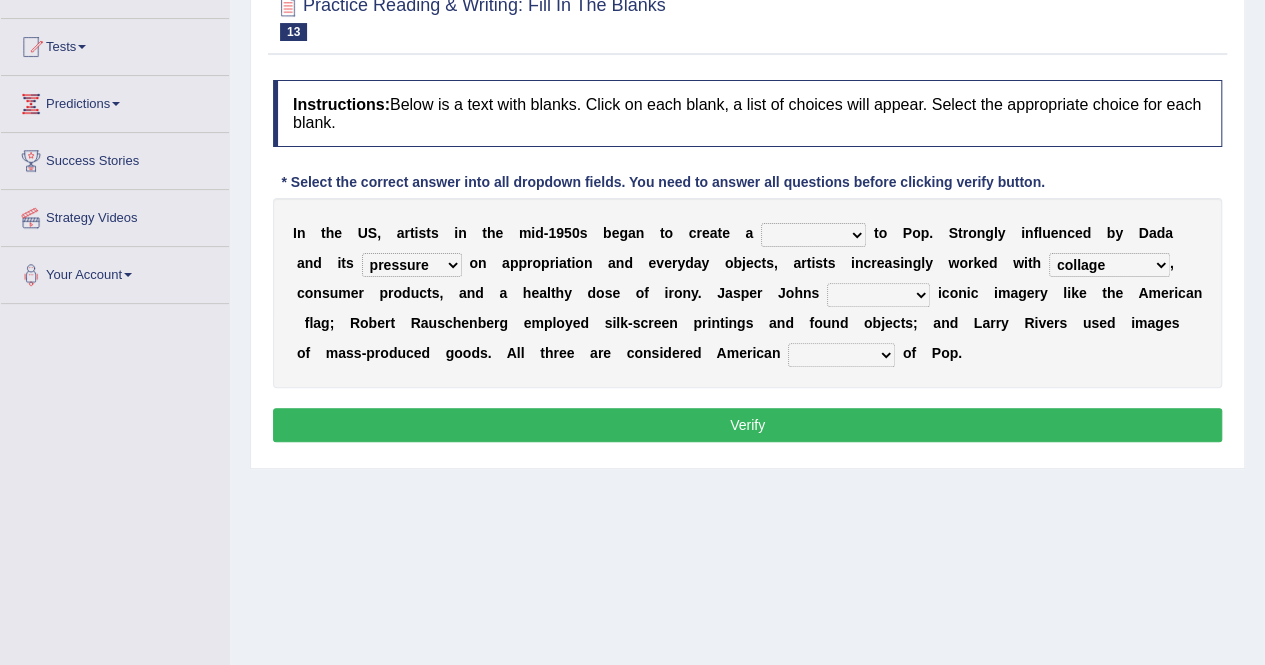 click on "I n       t h e       [STATE] ,       a r t i s t s       i n       t h e       m i d - 1 9 5 0 s       b e g a n       t o       c r e a t e       a    bridge distribution cap finale    t o       P o p .       S t r o n g l y       i n f l u e n c e d       b y       D a d a       a n d       i t s    emphasis point pressure strength    o n       a p p r o p r i a t i o n       a n d       e v e r y d a y       o b j e c t s ,       a r t i s t s       i n c r e a s i n g l y       w o r k e d       w i t h    collage cost disintegration leash ,    c o n s u m e r       p r o d u c t s ,       a n d       a       h e a l t h y       d o s e       o f       i r o n y .       J a s p e r       J o h n s    reimagined recalled recycled reviewed    i c o n i c       i m a g e r y       l i k e       t h e       A m e r i c a n       f l a g ;       R o b e r t       R a u s c h e n b e r g       e m p l o y e d       s i l" at bounding box center (747, 293) 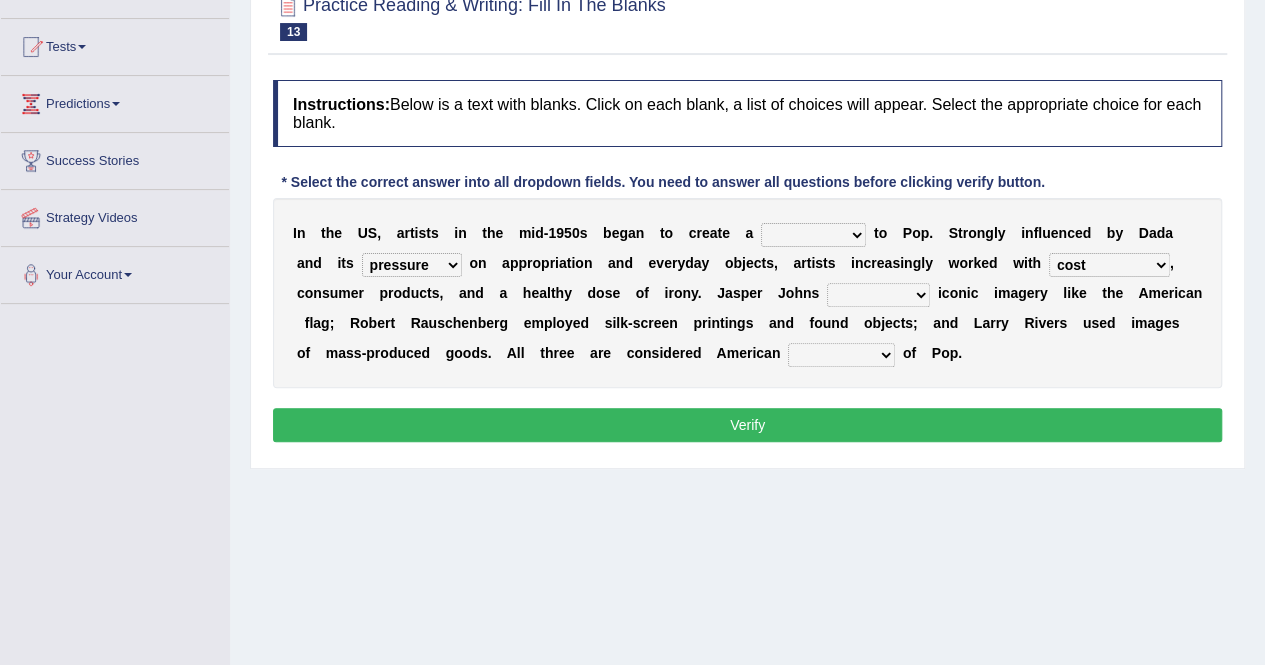 click on "reimagined recalled recycled reviewed" at bounding box center (878, 295) 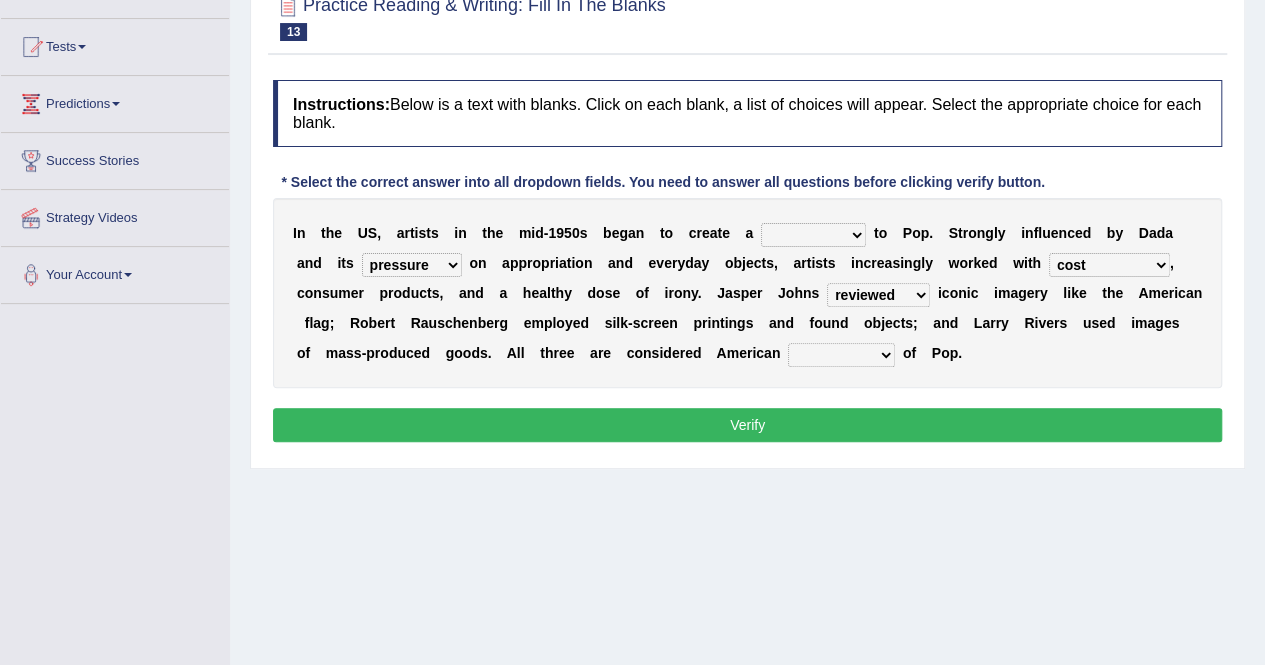 click on "reimagined recalled recycled reviewed" at bounding box center [878, 295] 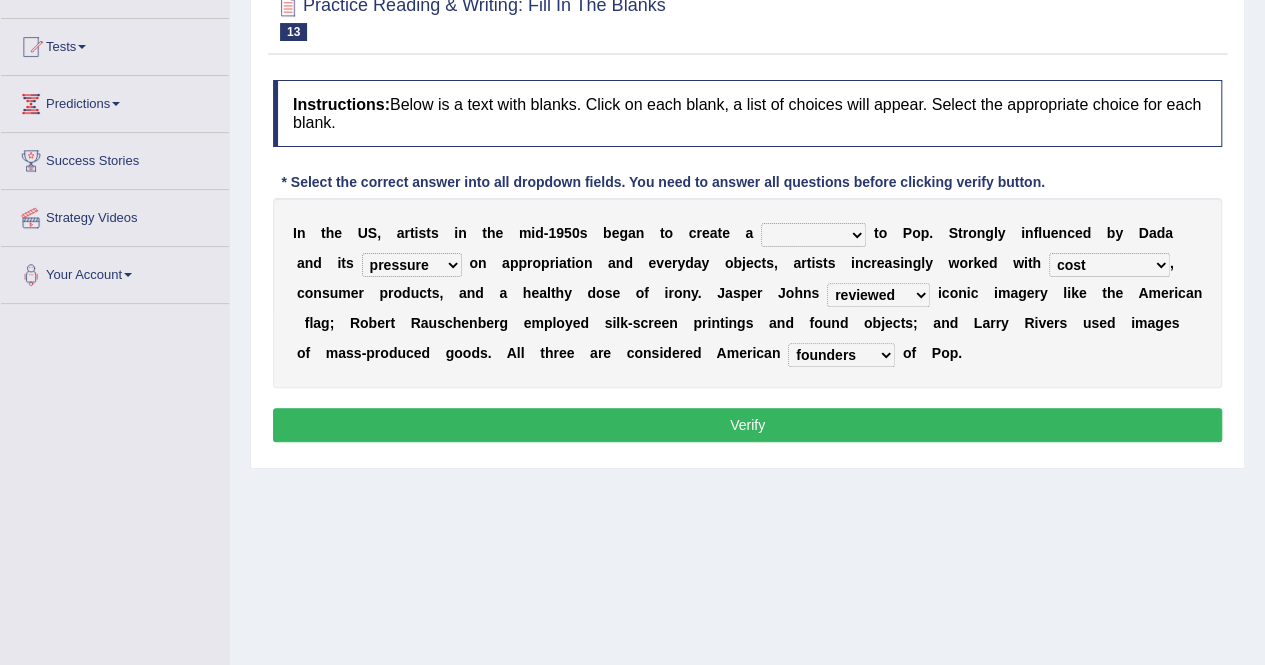 click on "bridge distribution cap finale" at bounding box center [813, 235] 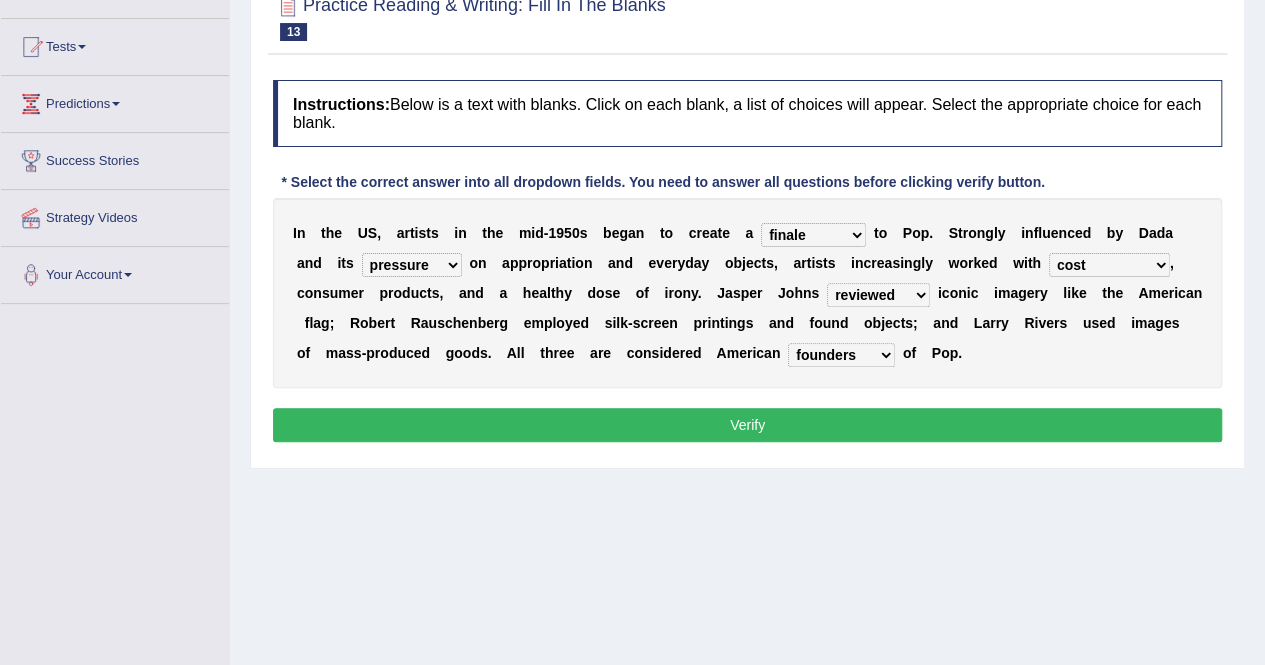 click on "Verify" at bounding box center [747, 425] 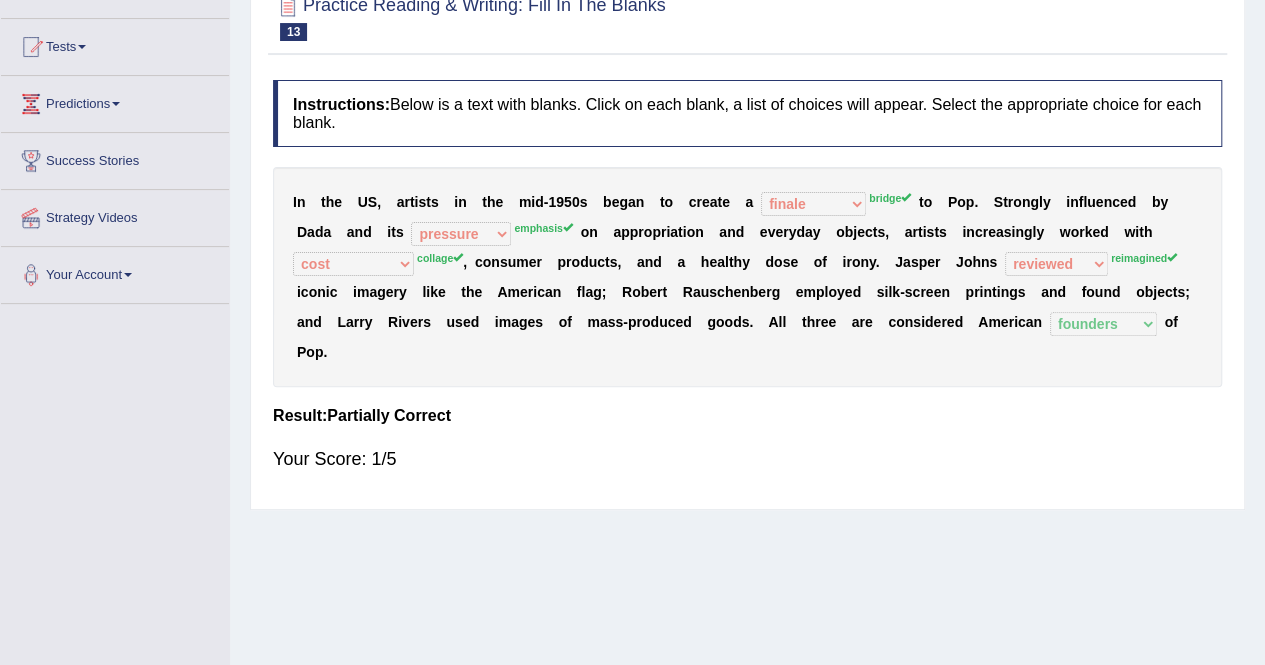 drag, startPoint x: 762, startPoint y: 420, endPoint x: 750, endPoint y: 446, distance: 28.635643 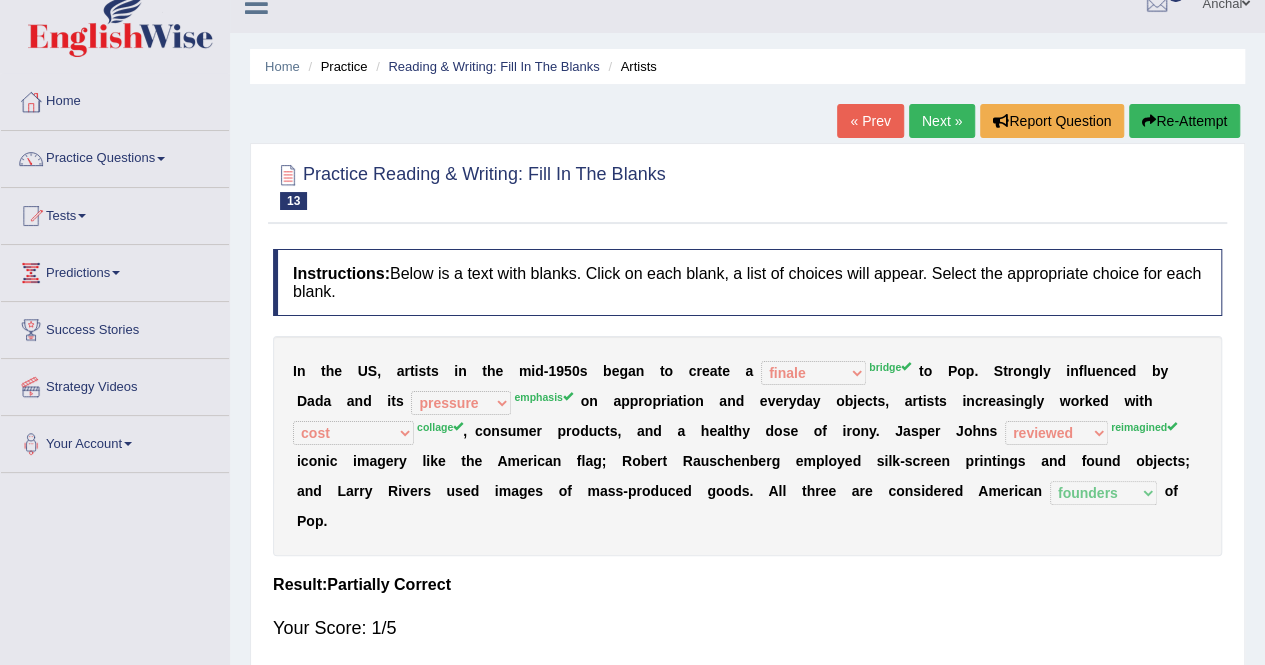 scroll, scrollTop: 24, scrollLeft: 0, axis: vertical 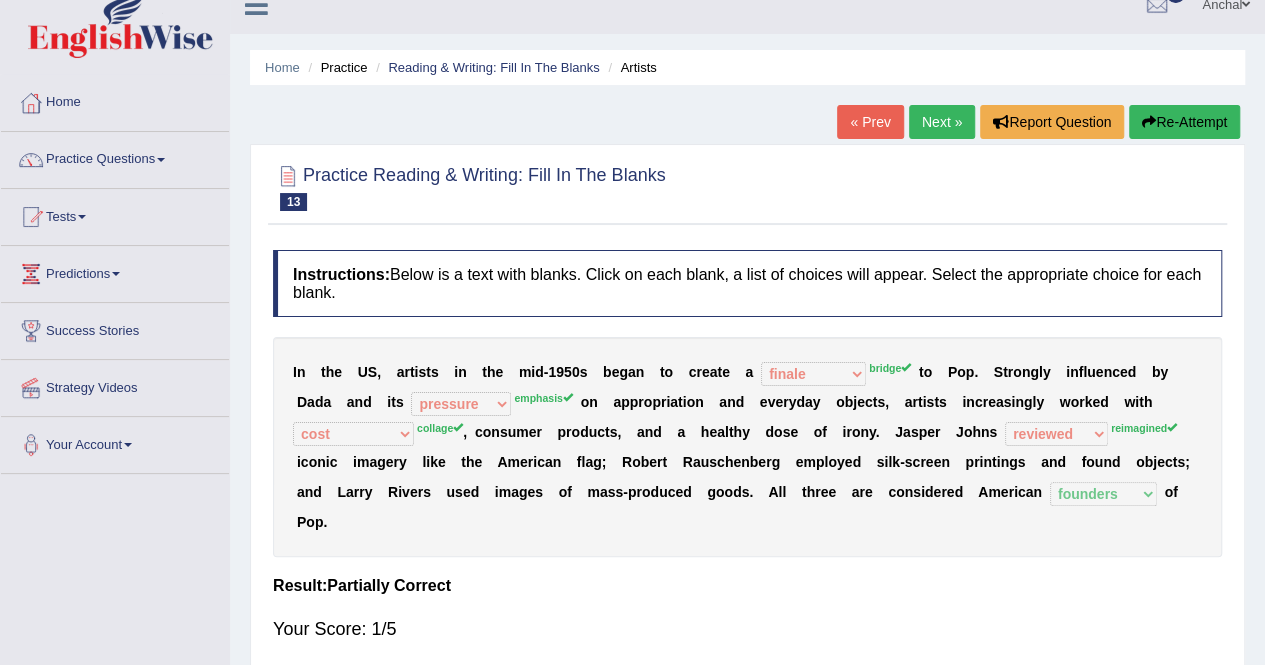 click on "Re-Attempt" at bounding box center [1184, 122] 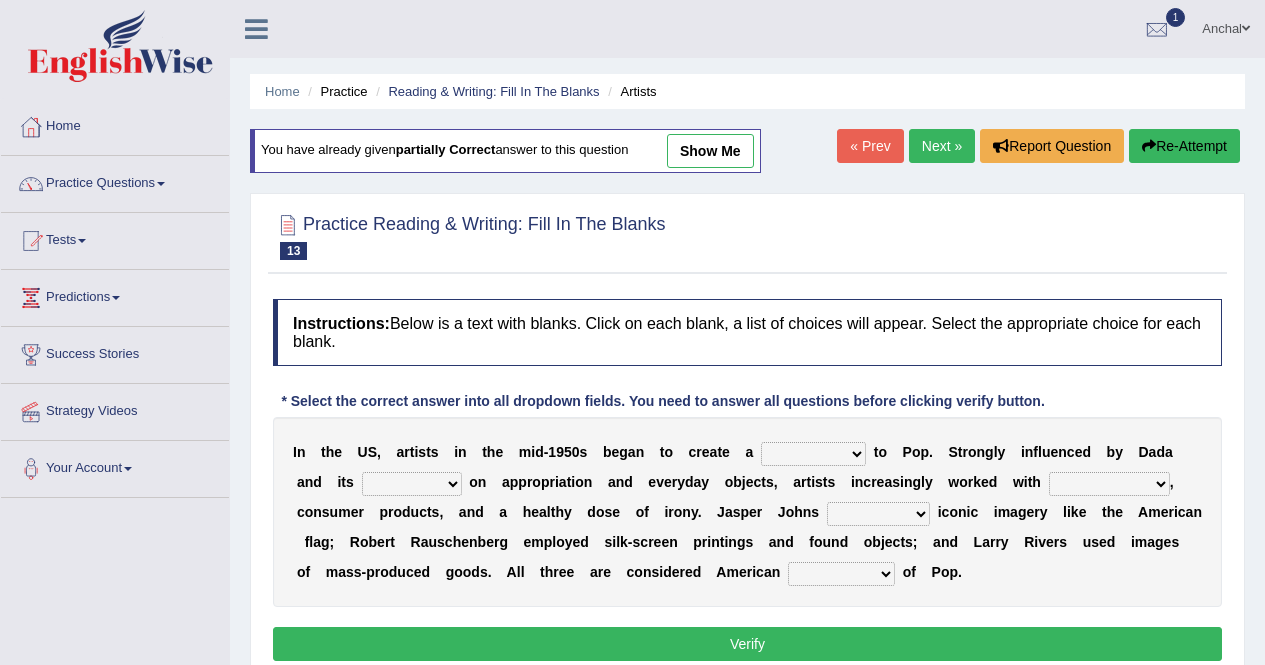 scroll, scrollTop: 24, scrollLeft: 0, axis: vertical 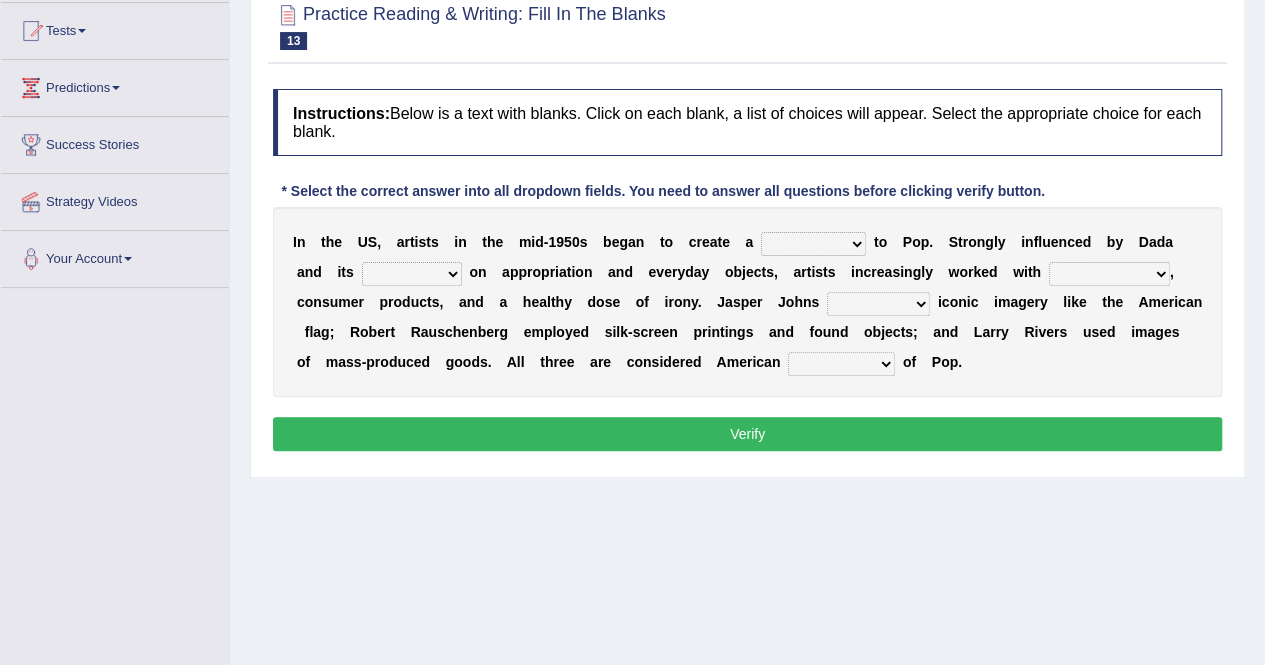 click on "bridge distribution cap finale" at bounding box center [813, 244] 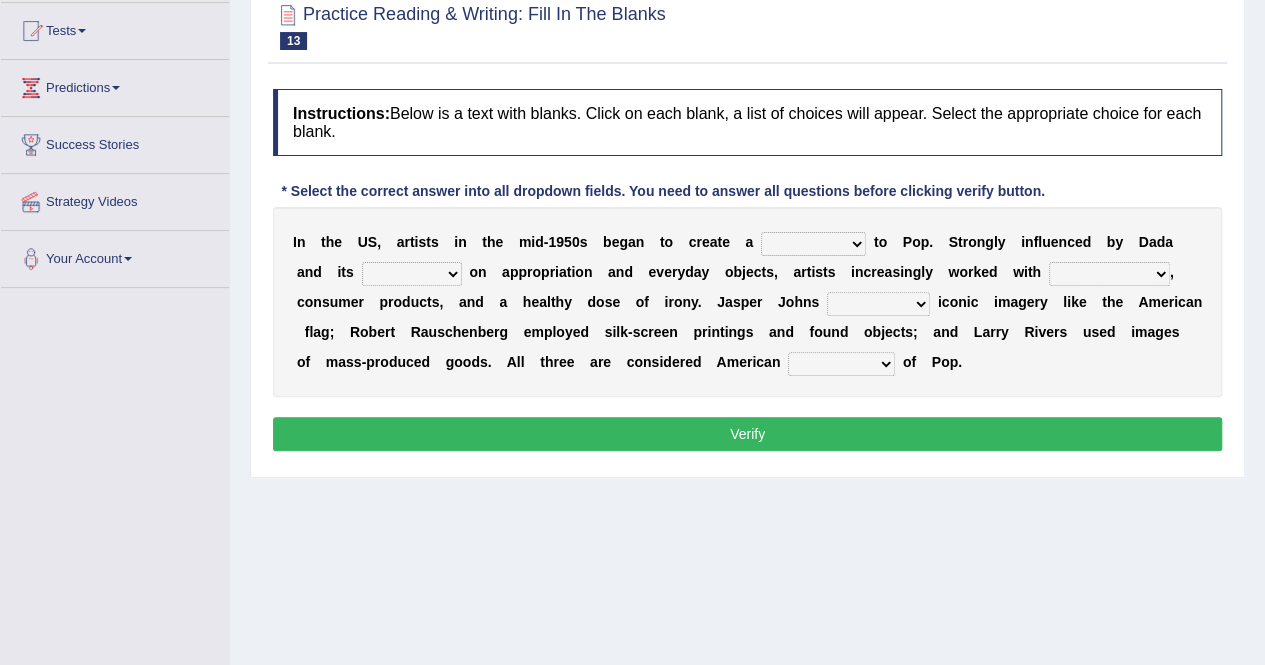 select on "bridge" 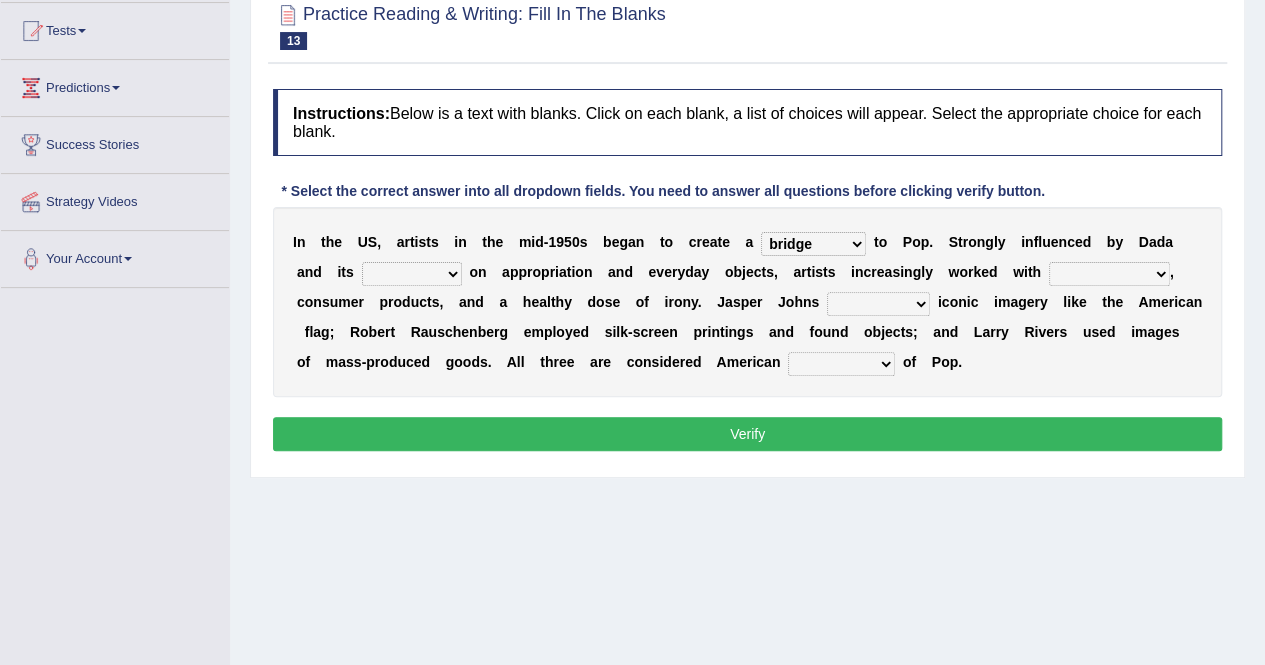 click on "bridge distribution cap finale" at bounding box center (813, 244) 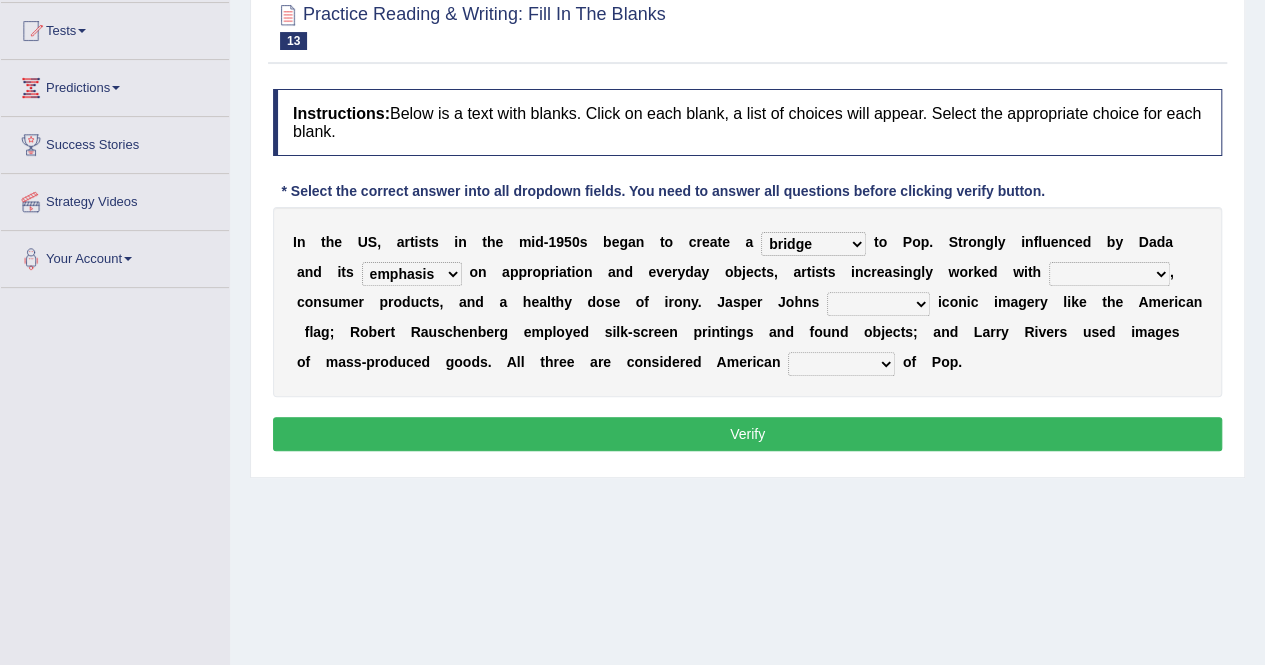 click on "collage cost disintegration leash" at bounding box center (1109, 274) 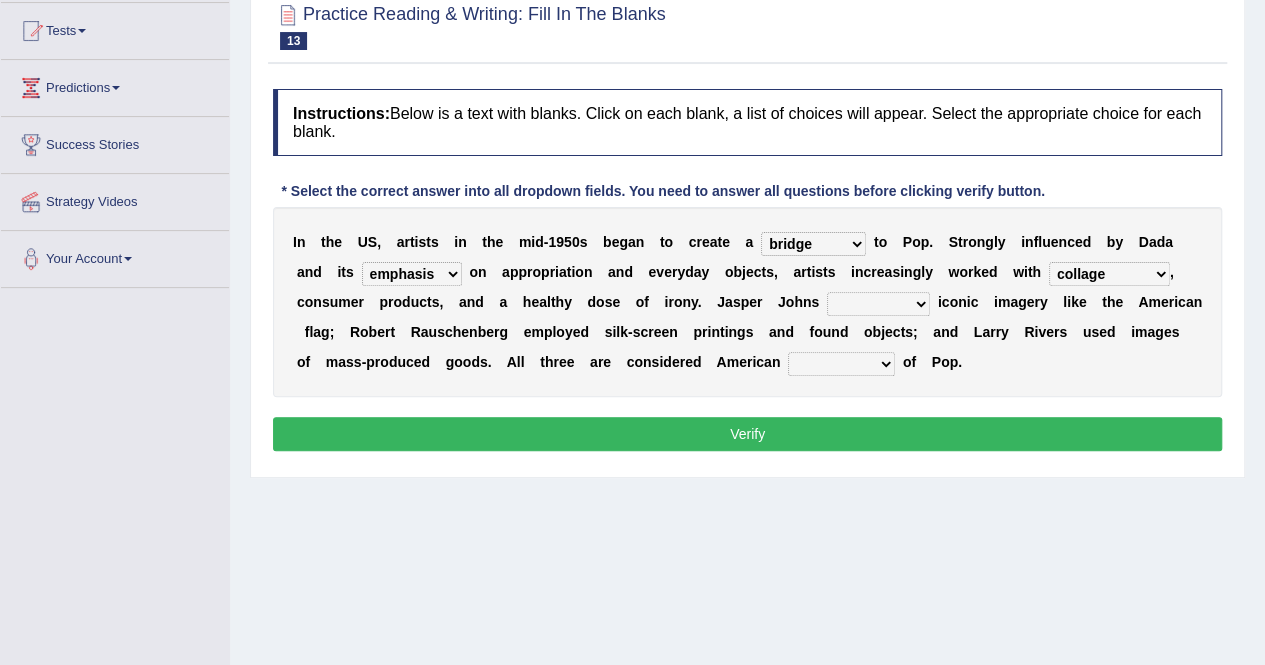click on "collage cost disintegration leash" at bounding box center (1109, 274) 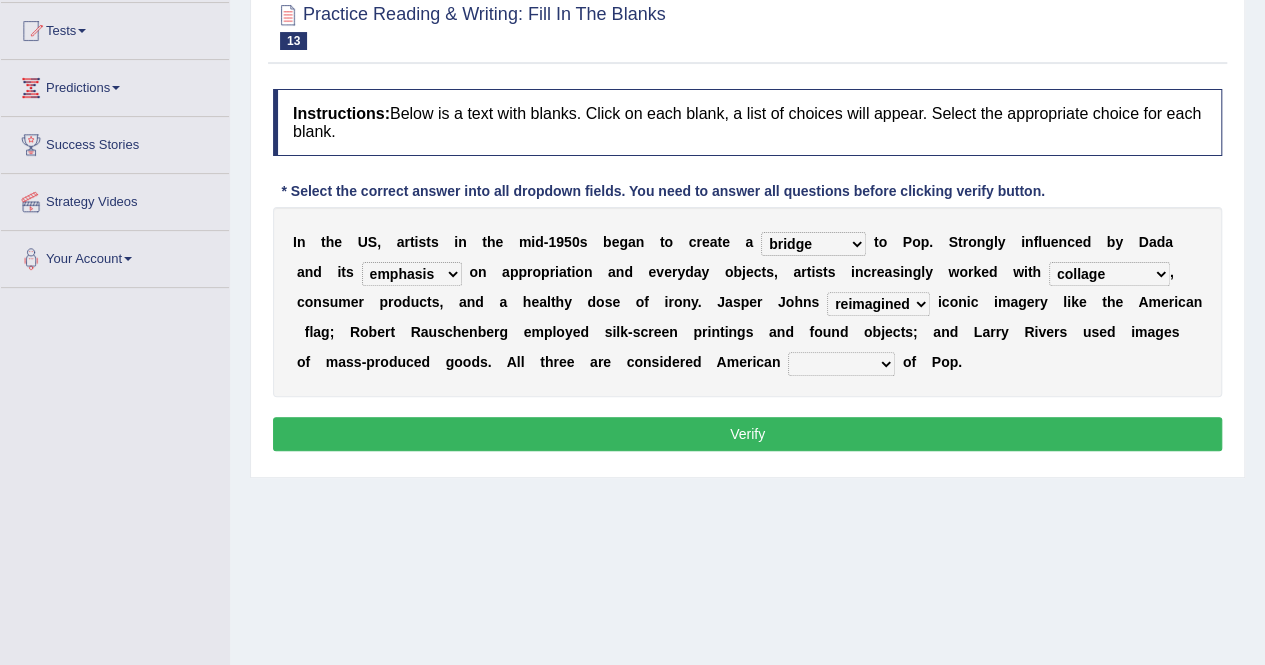 click on "forerunners protestors funders founders" at bounding box center [841, 364] 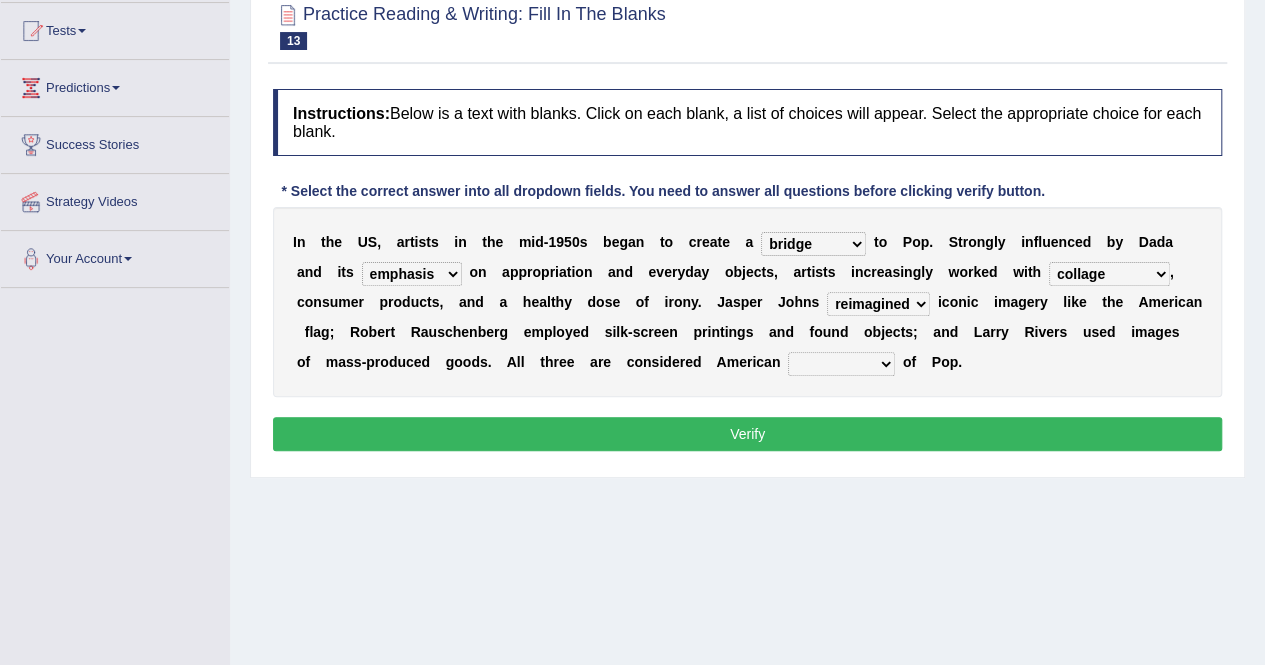 select on "founders" 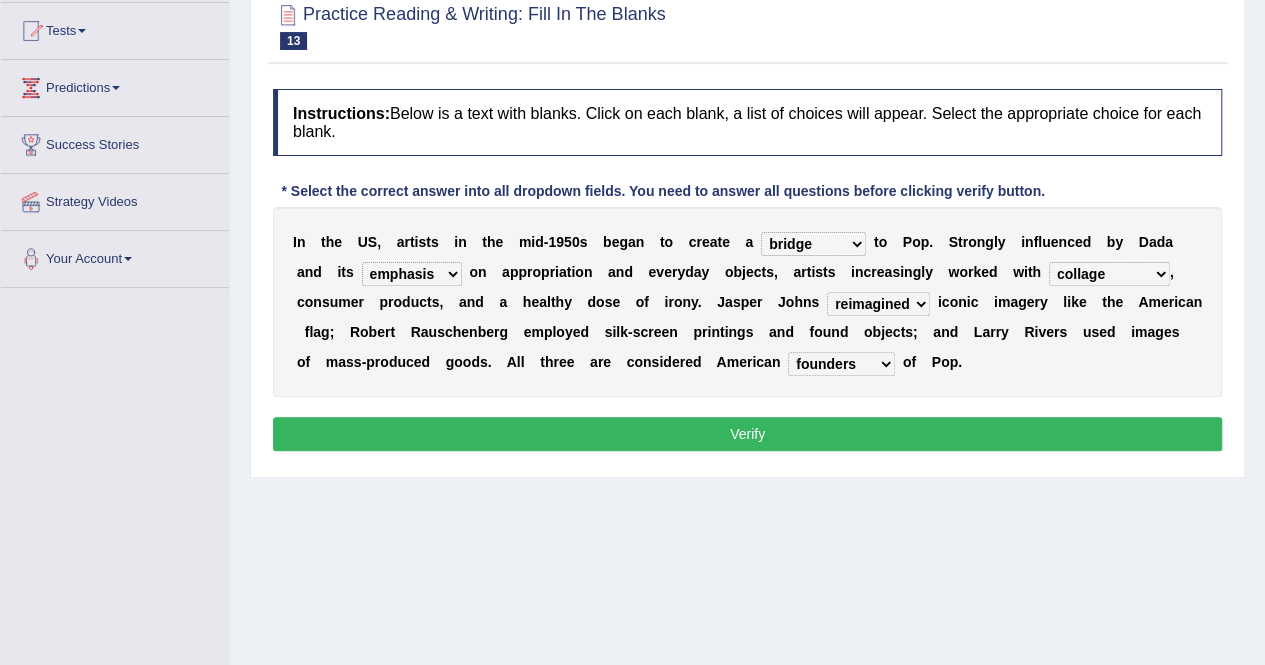 click on "forerunners protestors funders founders" at bounding box center [841, 364] 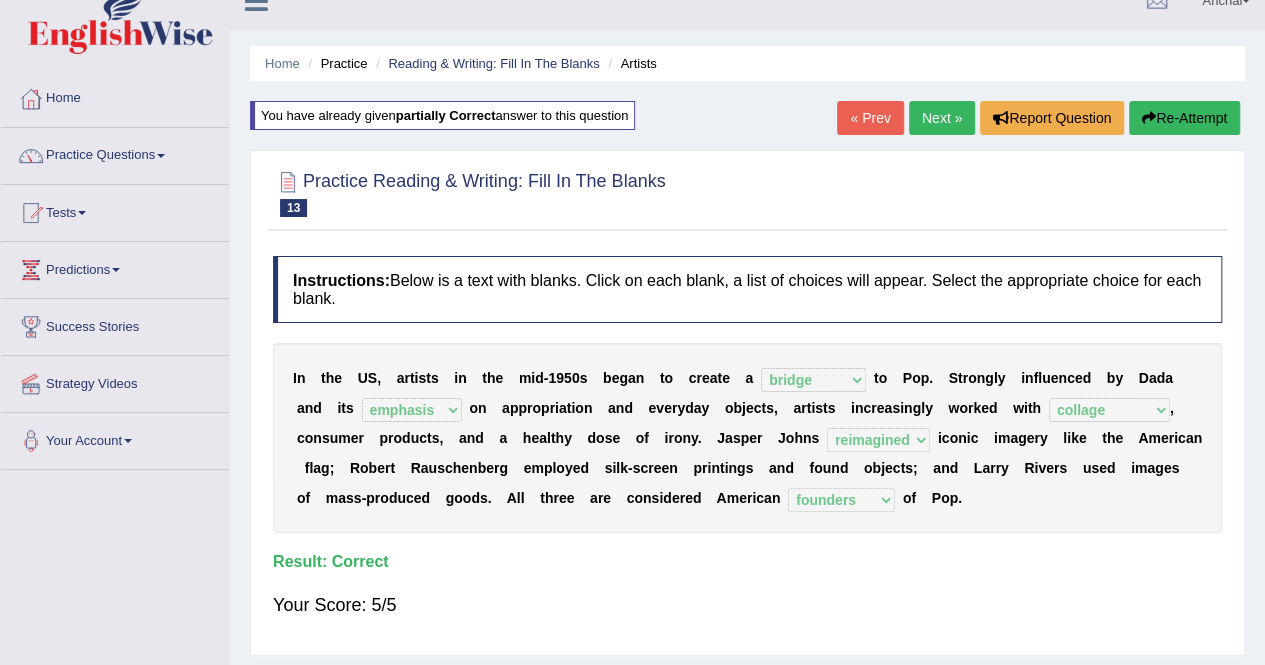 scroll, scrollTop: 26, scrollLeft: 0, axis: vertical 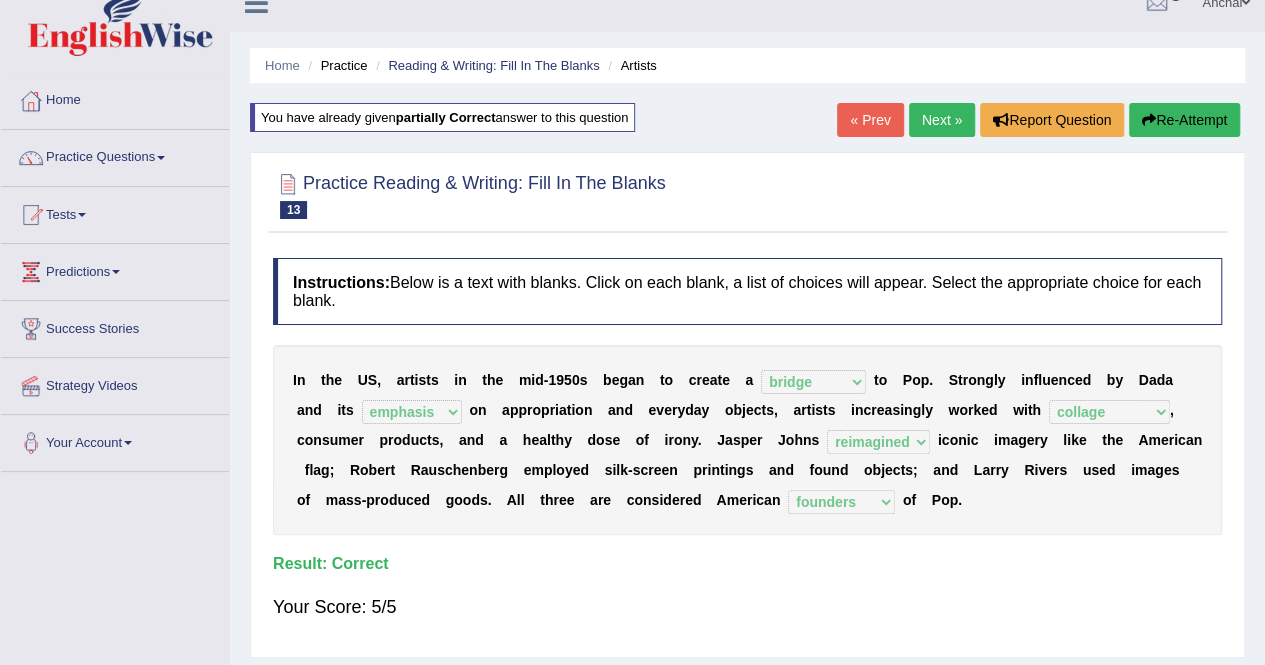drag, startPoint x: 1186, startPoint y: 51, endPoint x: 354, endPoint y: 687, distance: 1047.244 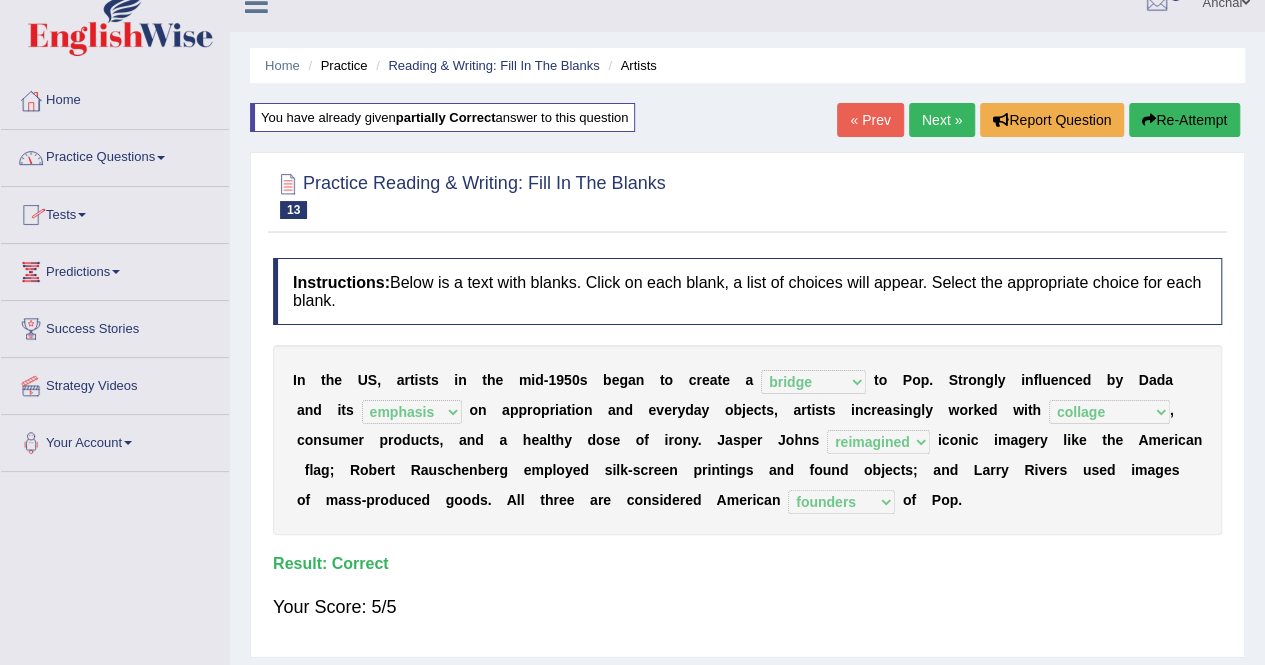 click on "Tests" at bounding box center (115, 212) 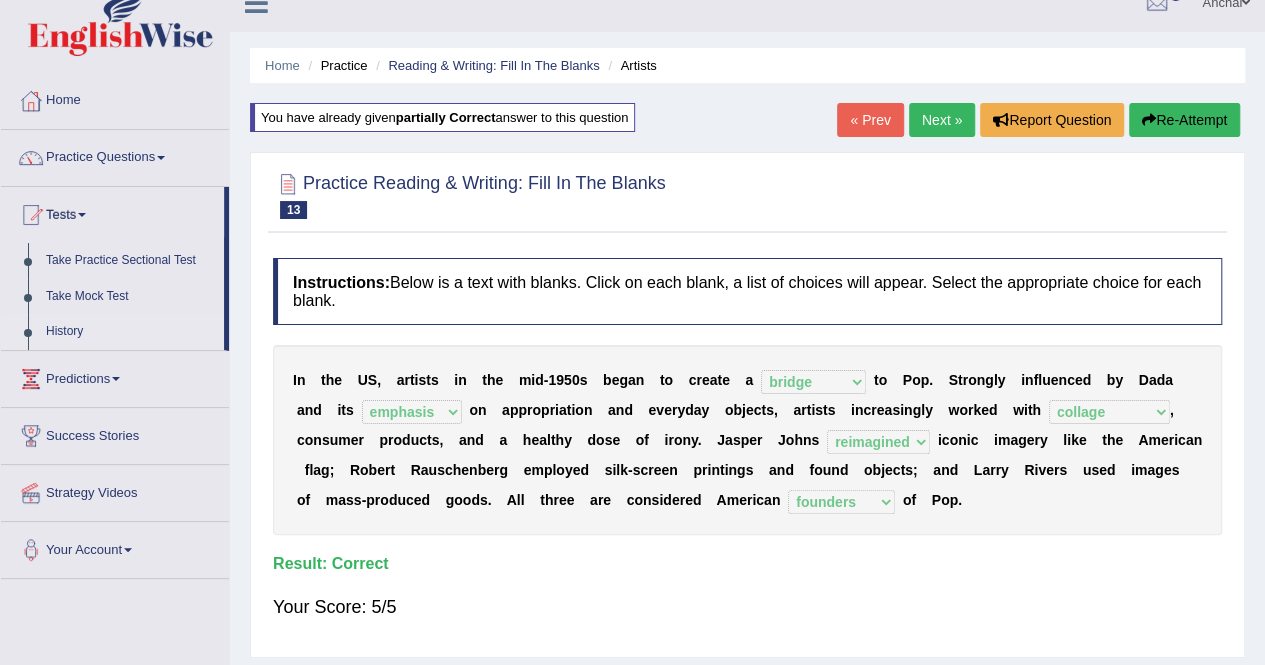 click on "History" at bounding box center (130, 332) 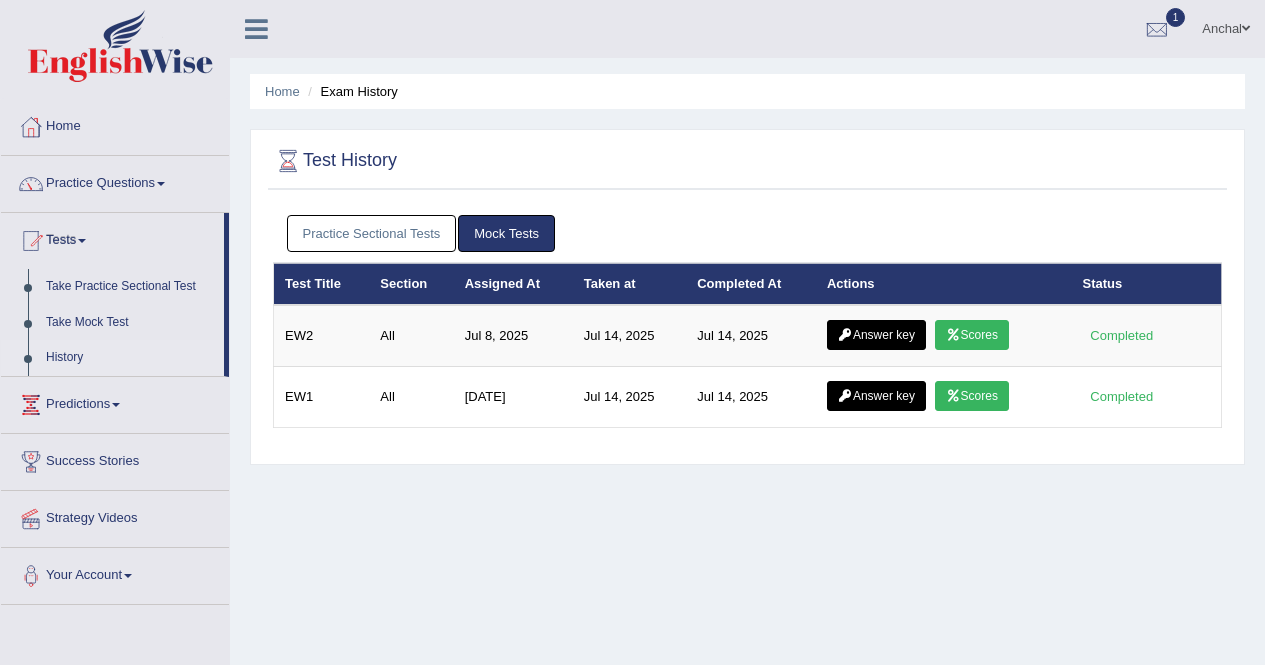 scroll, scrollTop: 50, scrollLeft: 0, axis: vertical 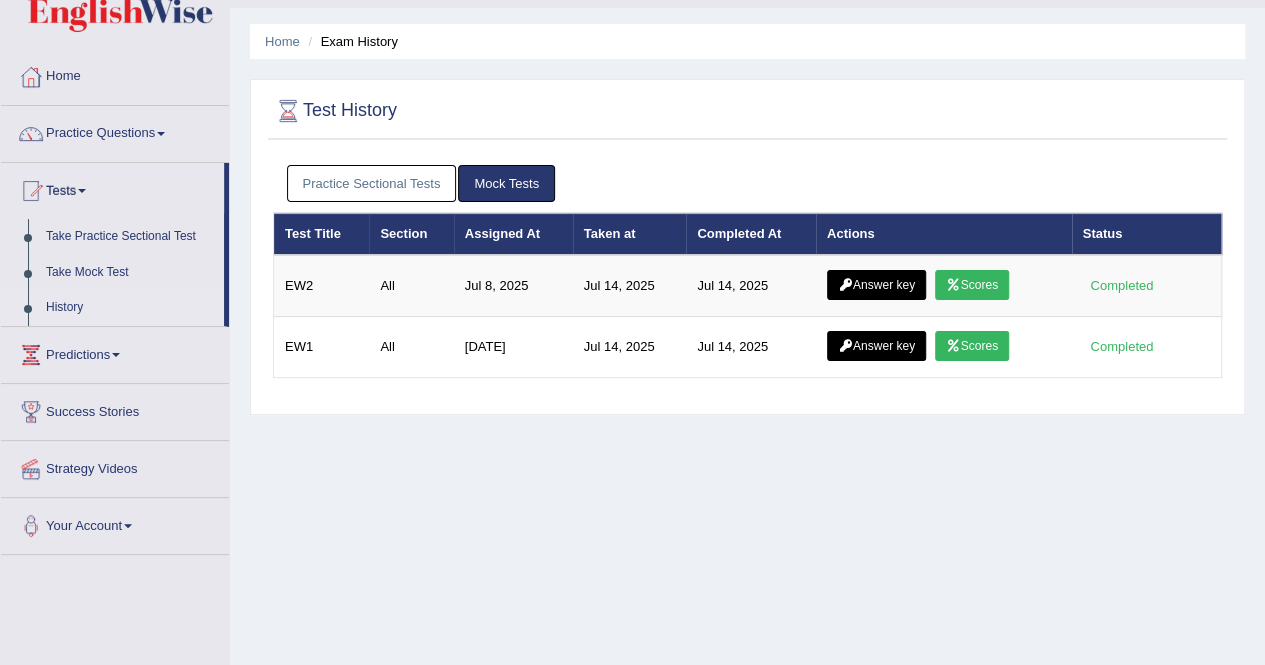 click on "Practice Sectional Tests" at bounding box center (372, 183) 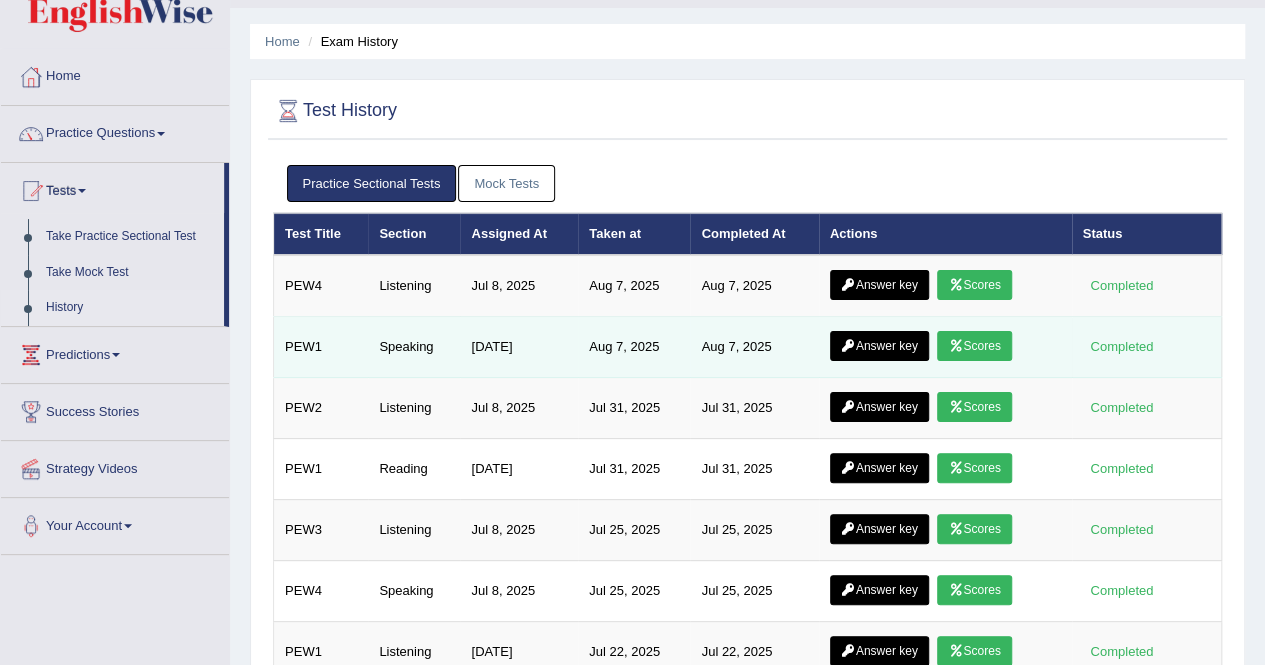 click on "Scores" at bounding box center (974, 346) 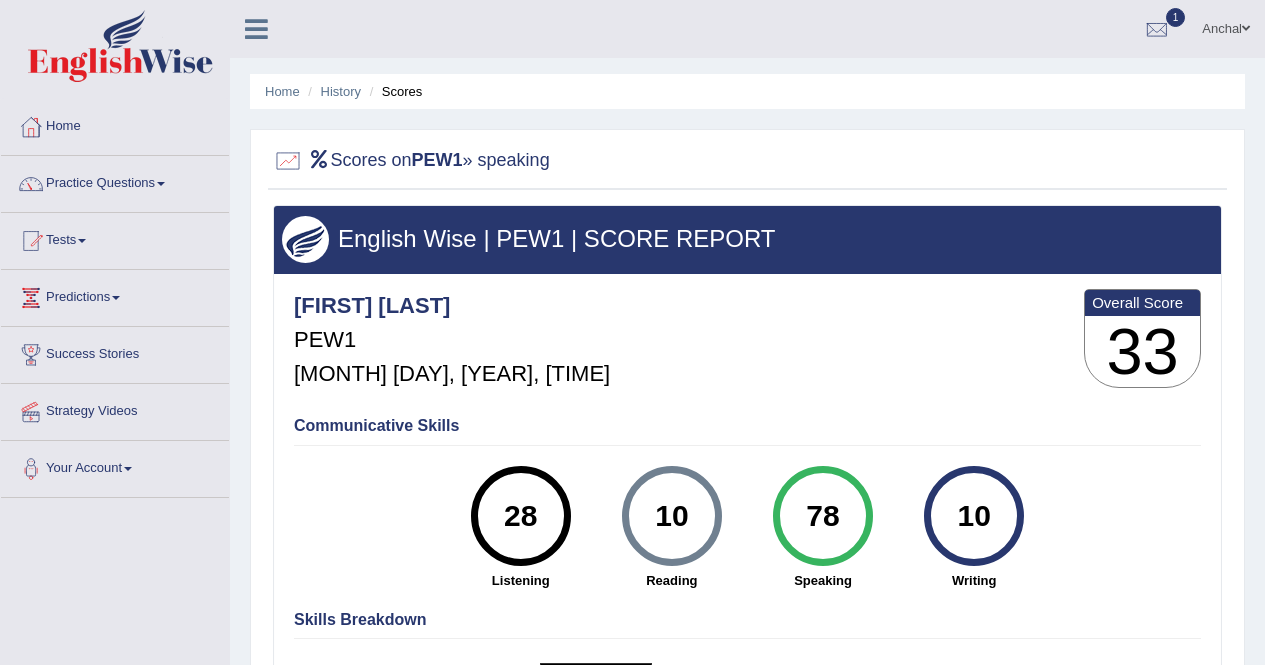 scroll, scrollTop: 0, scrollLeft: 0, axis: both 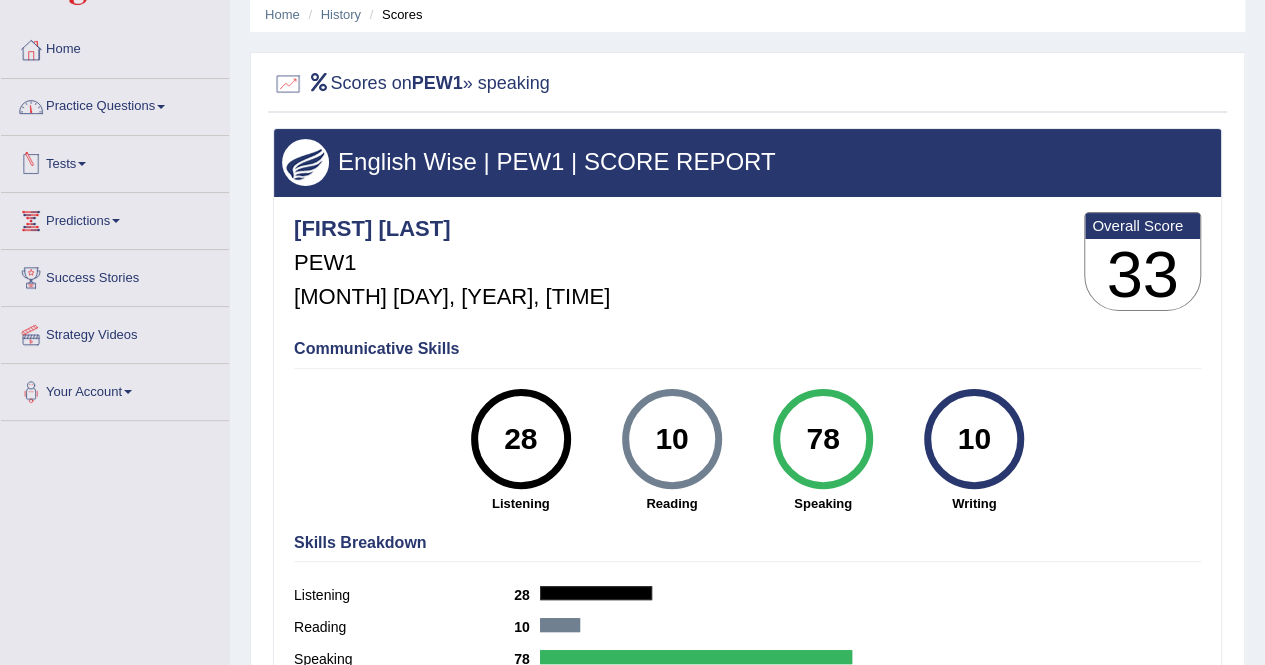 click on "Tests" at bounding box center [115, 161] 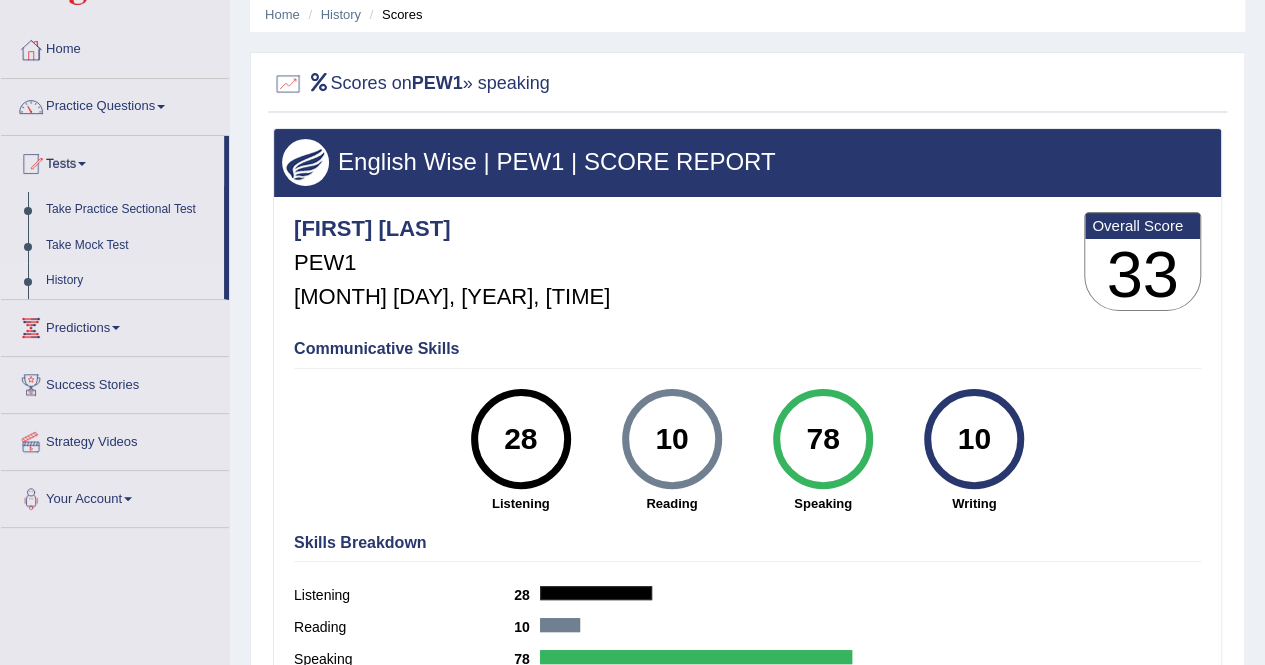 click on "History" at bounding box center (130, 281) 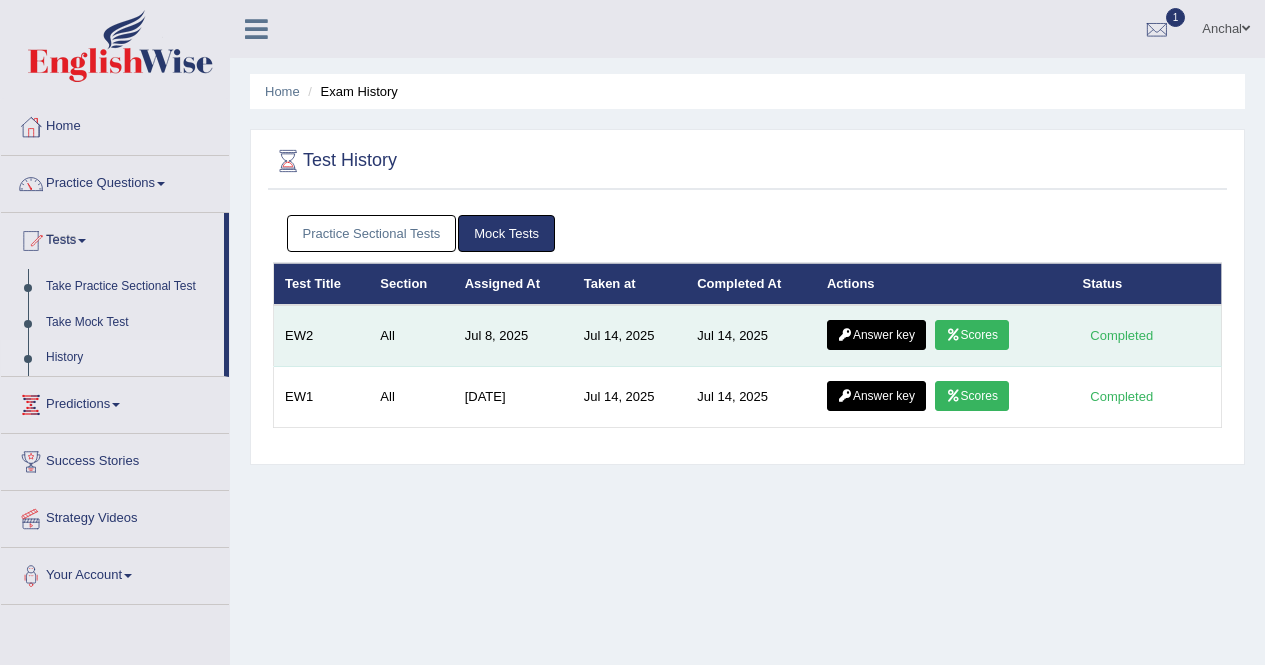 scroll, scrollTop: 0, scrollLeft: 0, axis: both 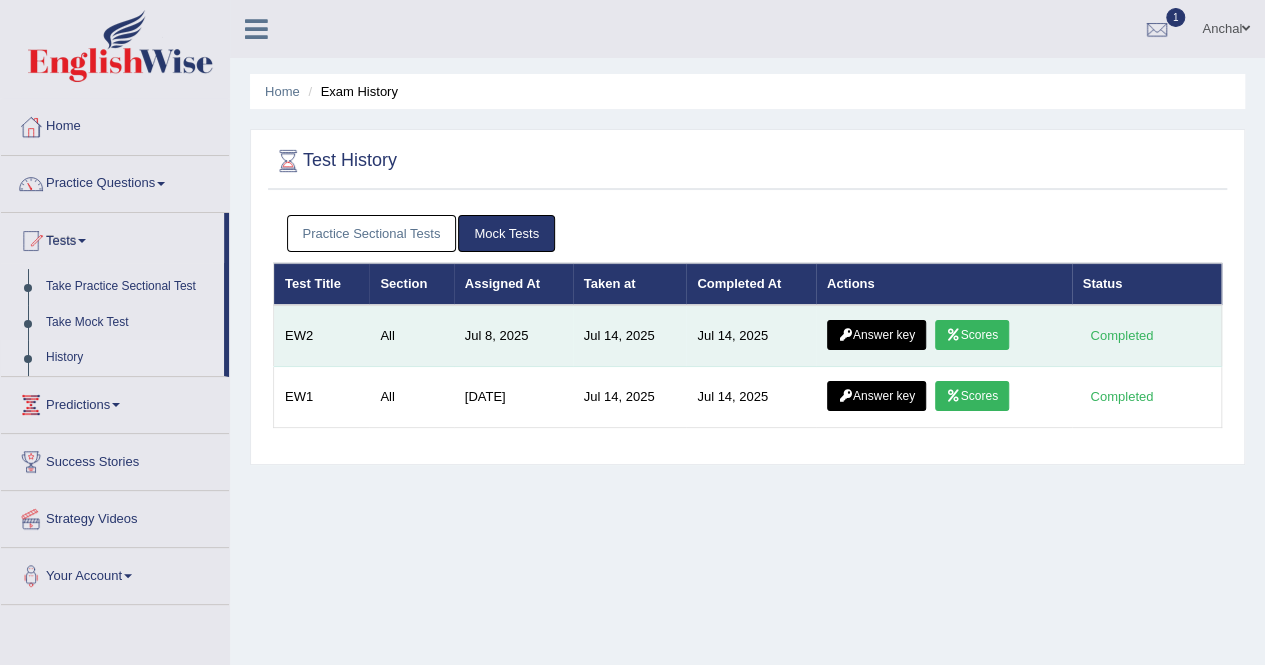 click at bounding box center [953, 335] 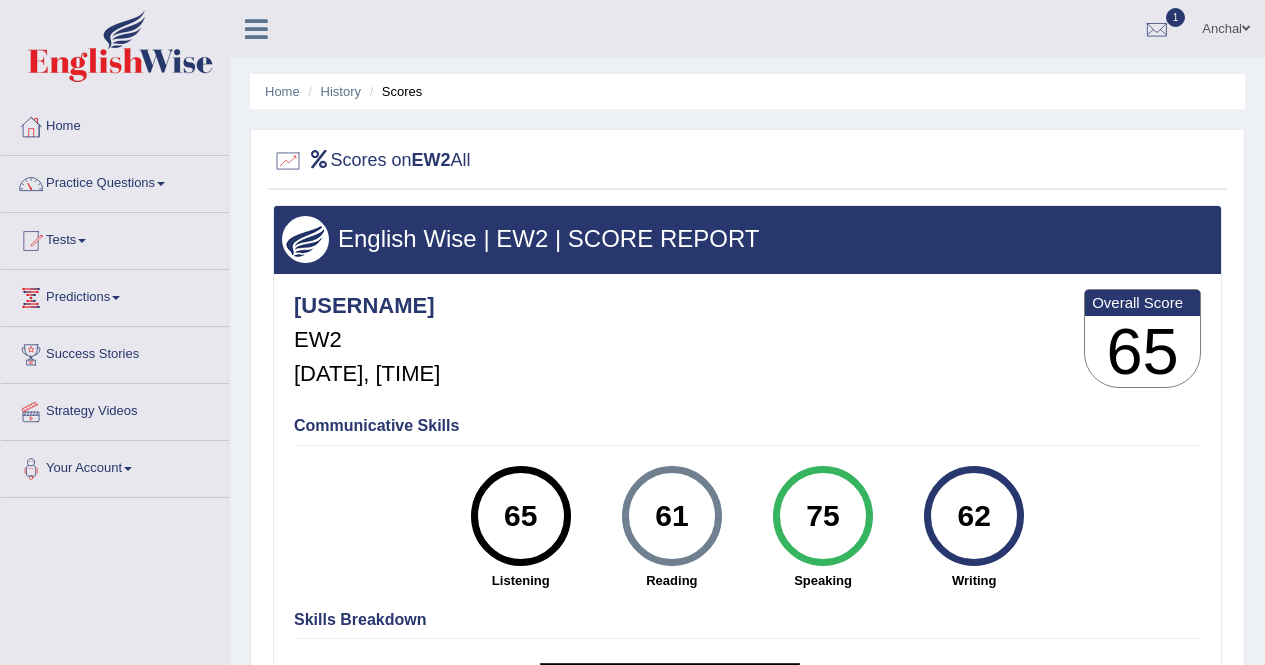 scroll, scrollTop: 0, scrollLeft: 0, axis: both 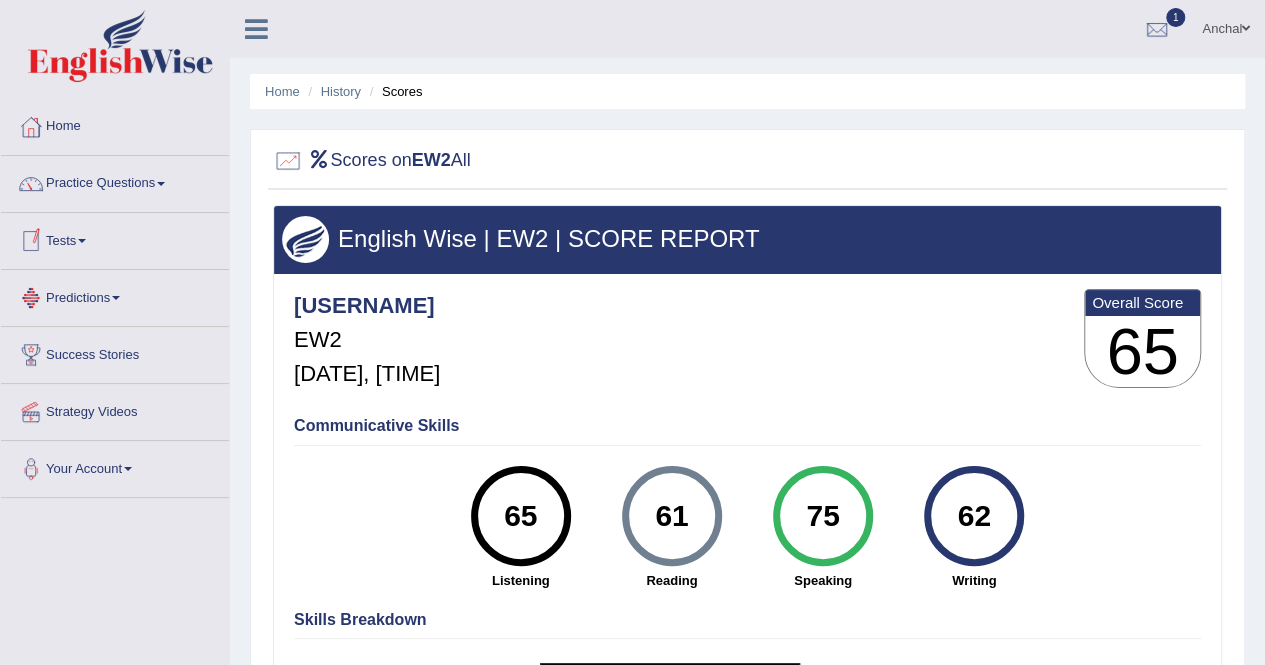 click on "Tests" at bounding box center [115, 238] 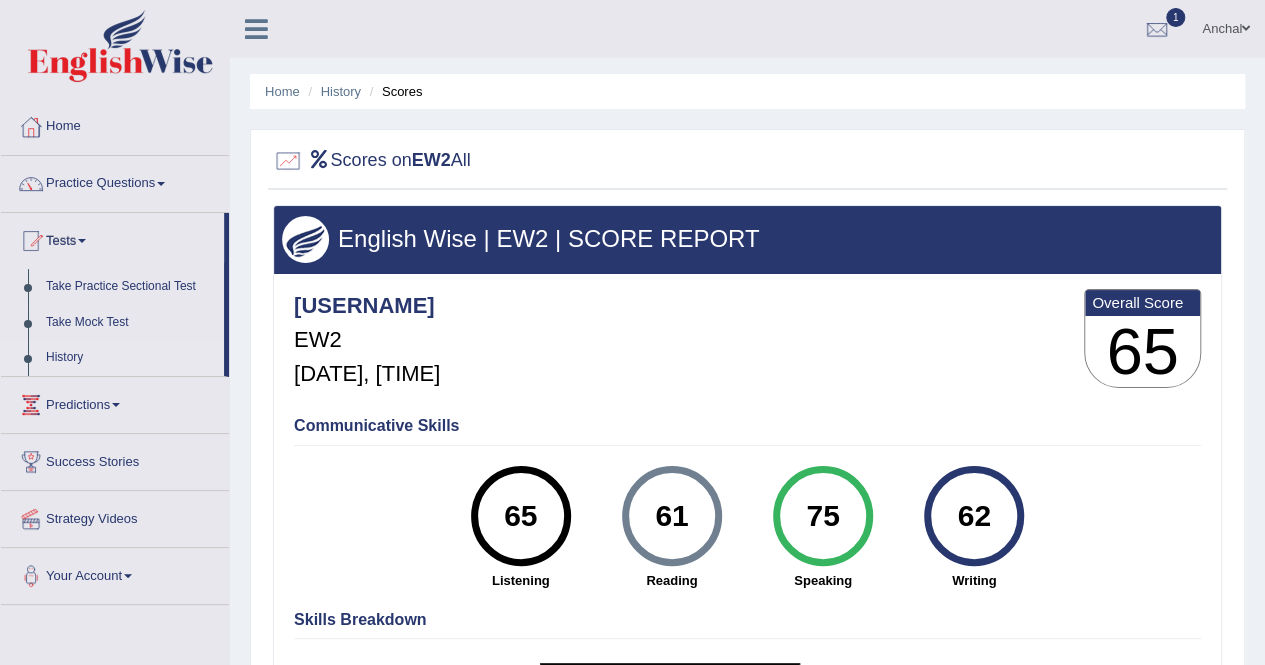 click on "History" at bounding box center (130, 358) 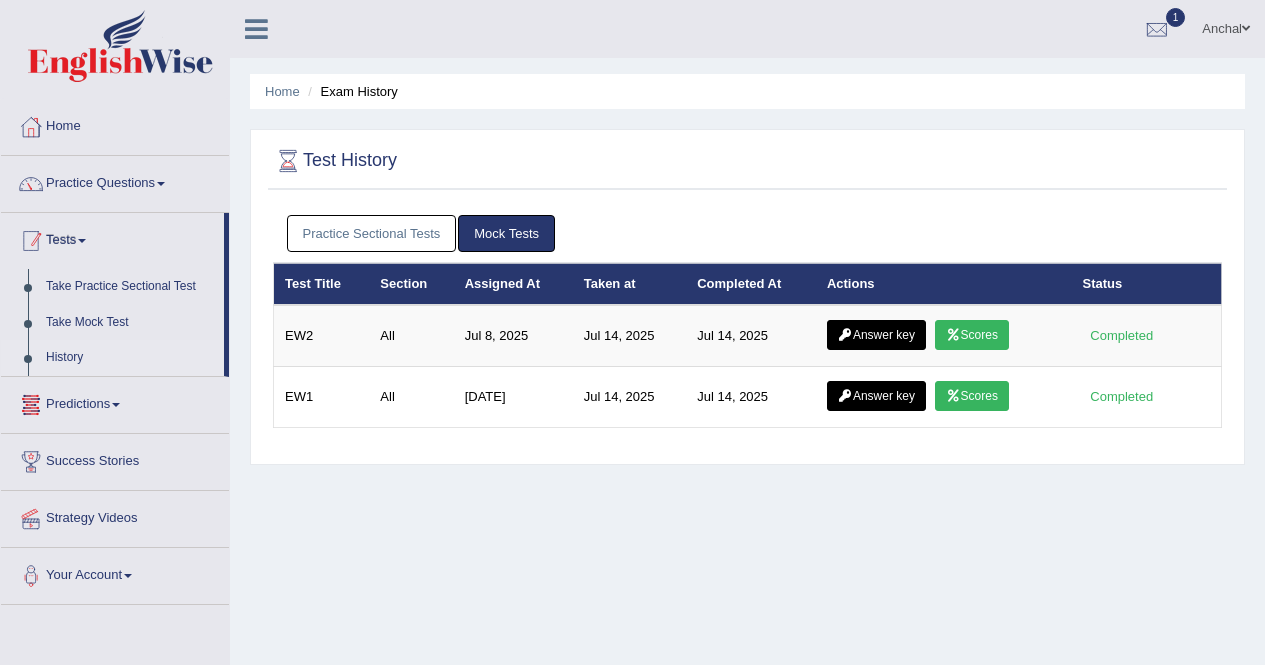 scroll, scrollTop: 0, scrollLeft: 0, axis: both 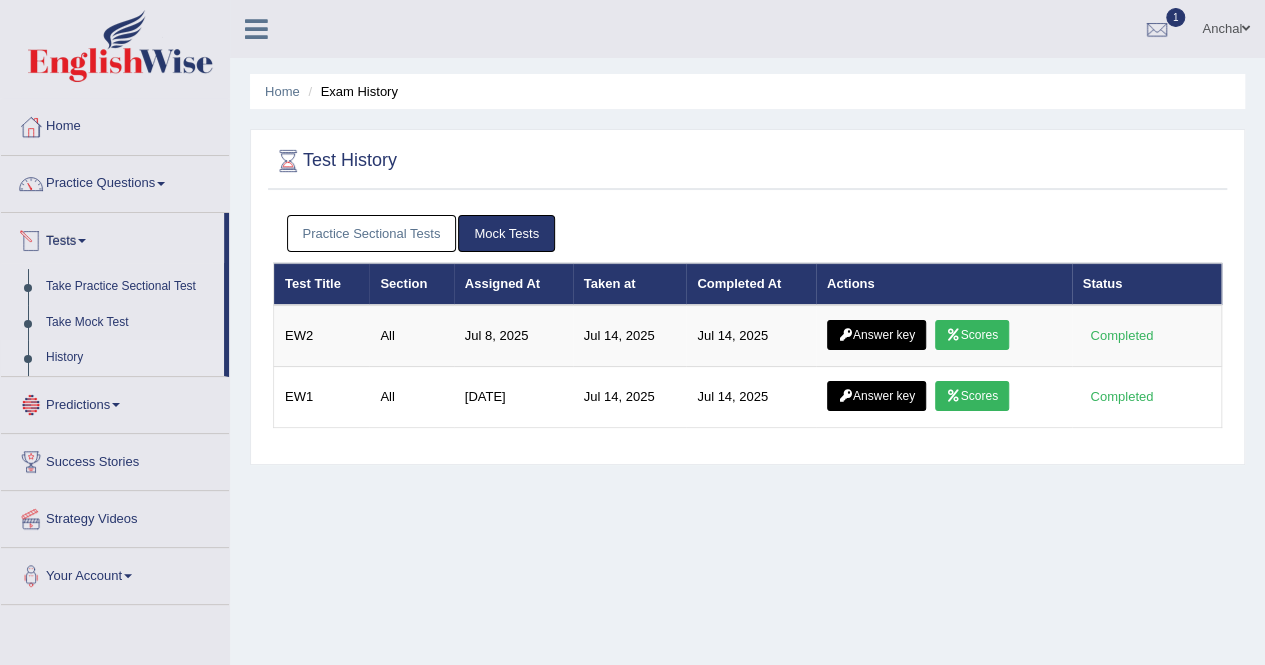 click on "Practice Sectional Tests" at bounding box center (372, 233) 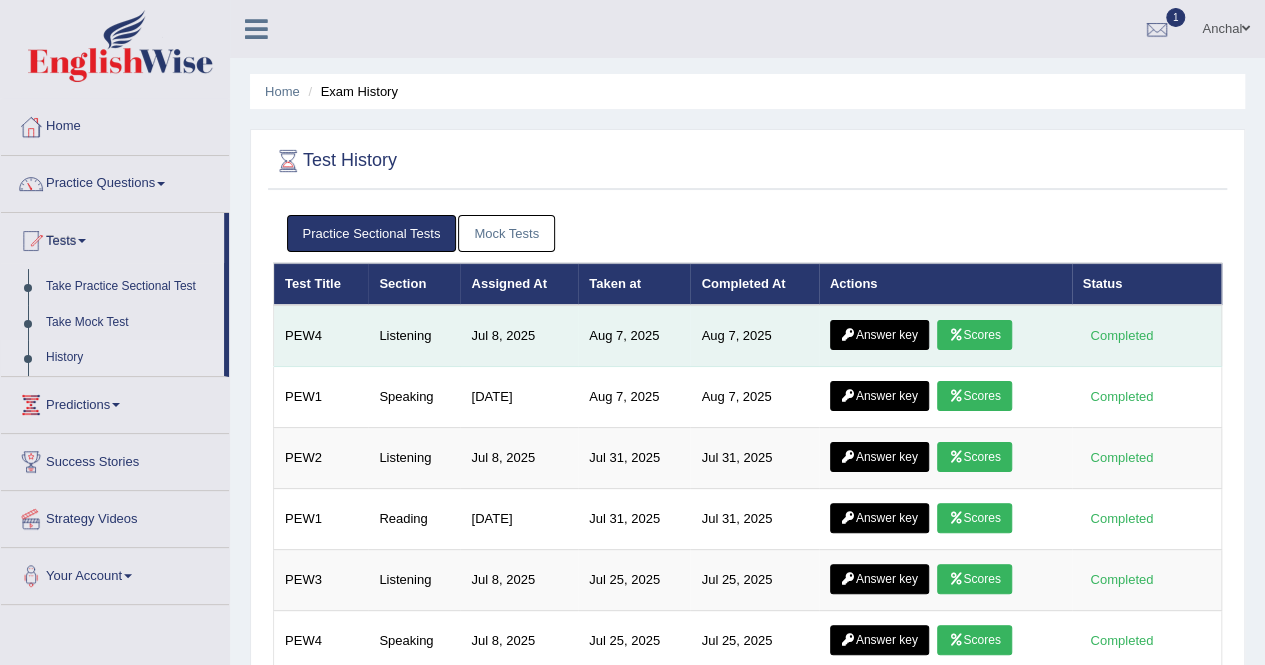click on "Scores" at bounding box center (974, 335) 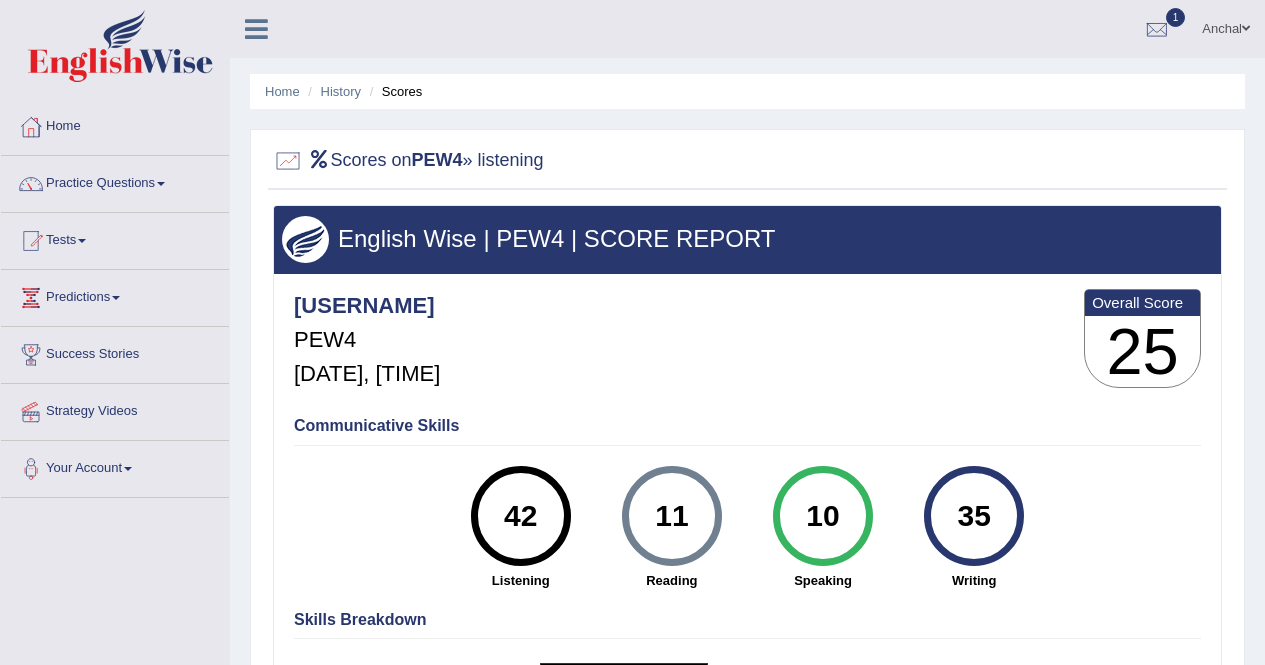 scroll, scrollTop: 0, scrollLeft: 0, axis: both 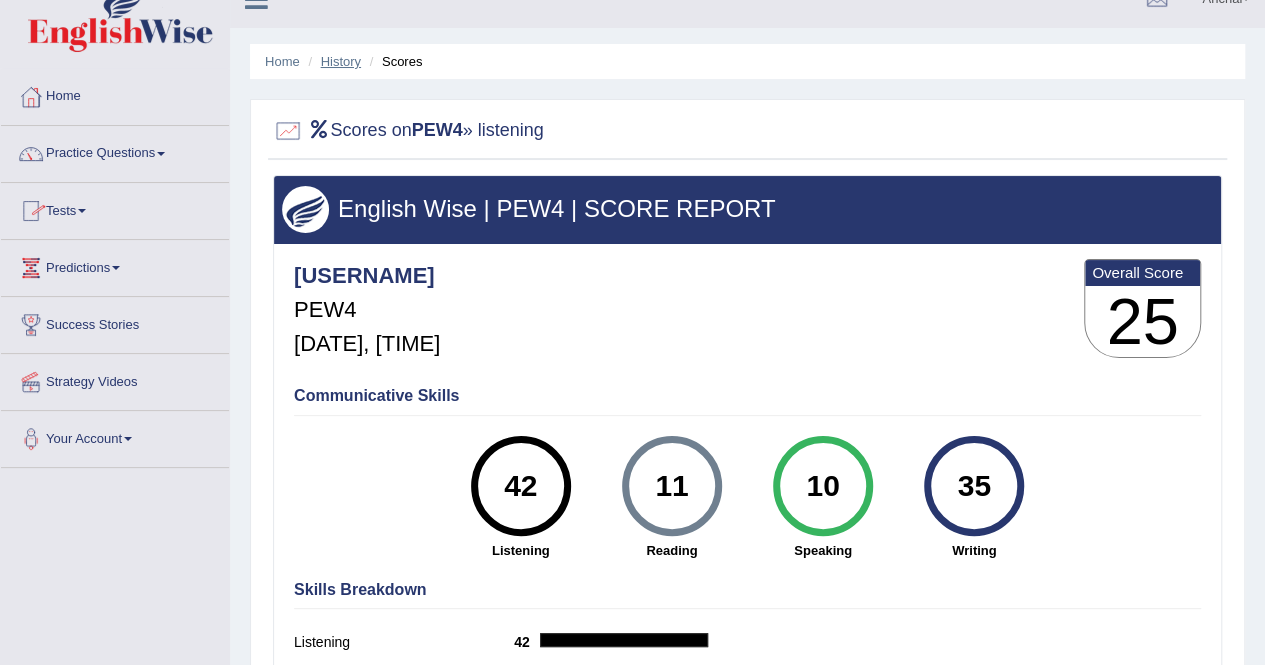 click on "History" at bounding box center (341, 61) 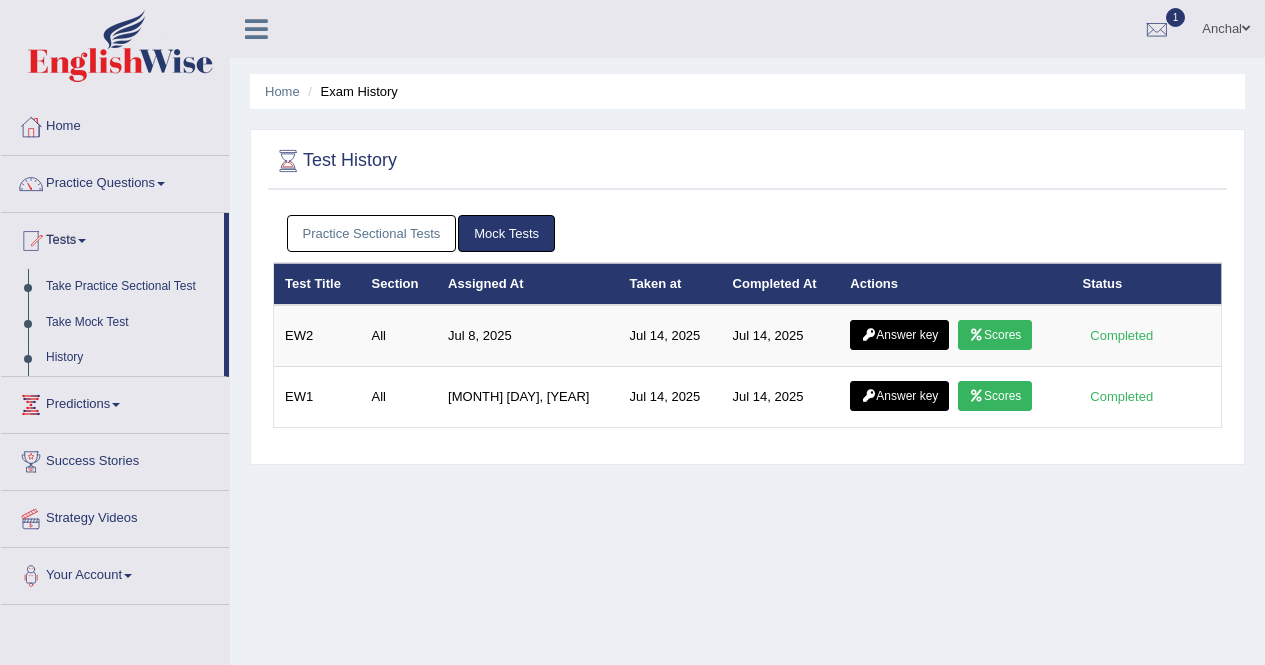 scroll, scrollTop: 0, scrollLeft: 0, axis: both 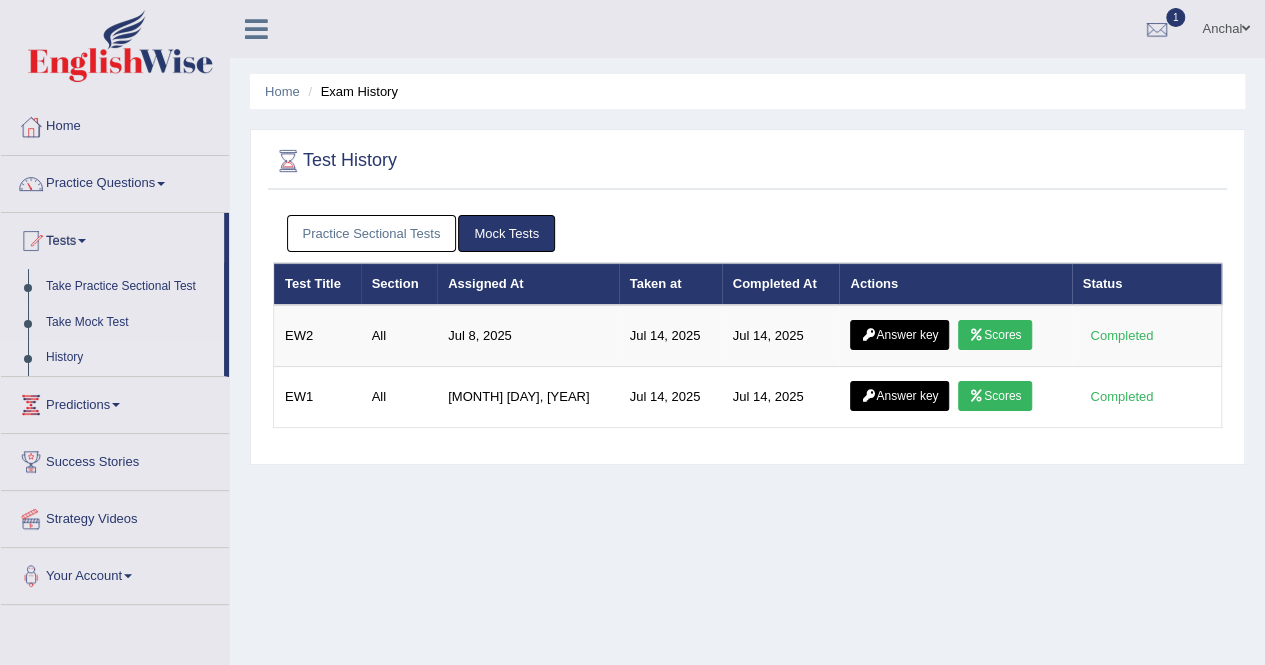 click on "Practice Sectional Tests" at bounding box center (372, 233) 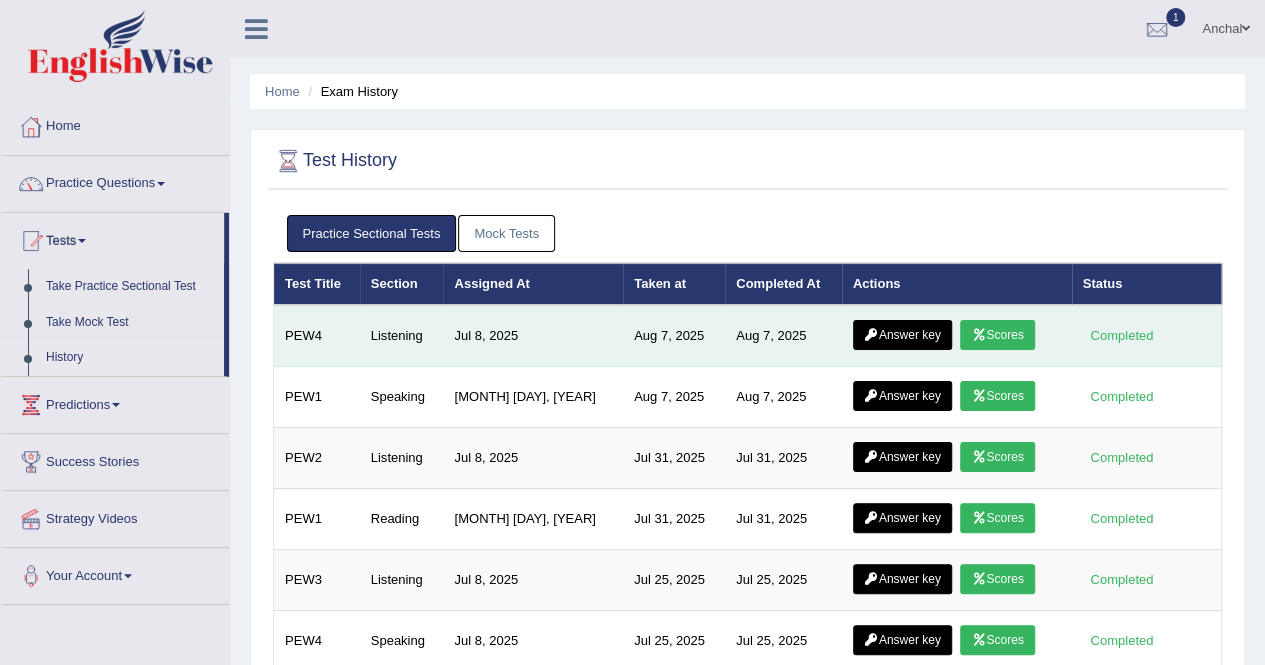 click on "Answer key" at bounding box center (902, 335) 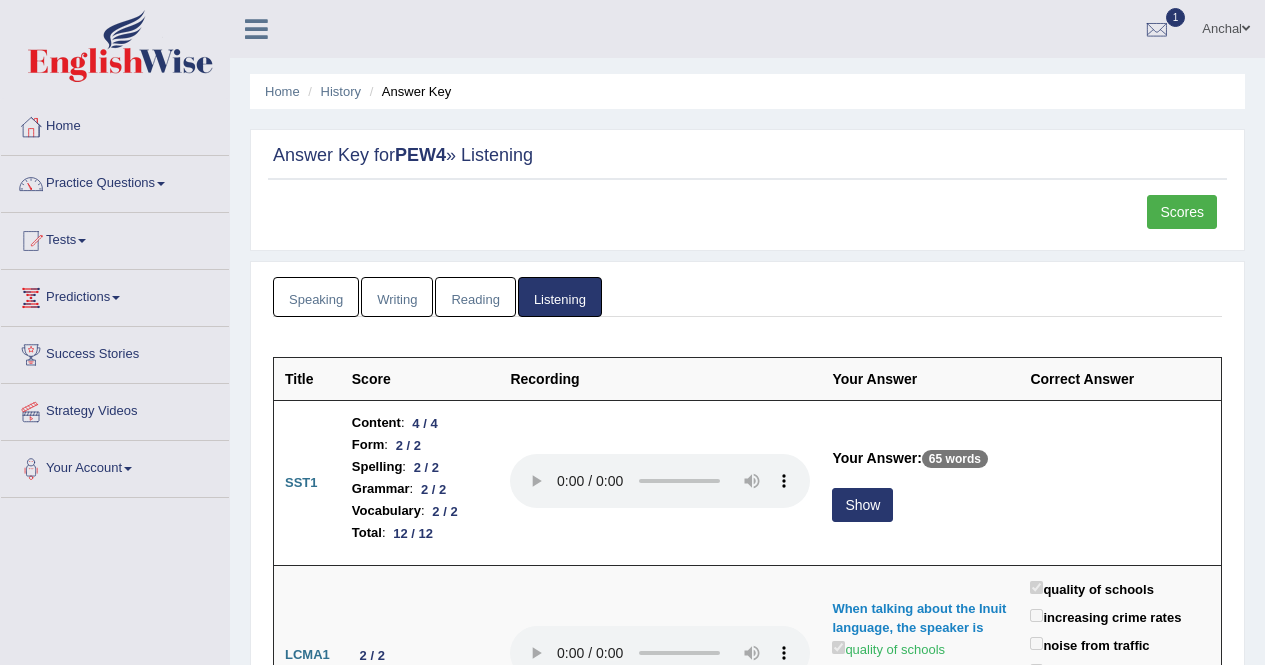 scroll, scrollTop: 197, scrollLeft: 0, axis: vertical 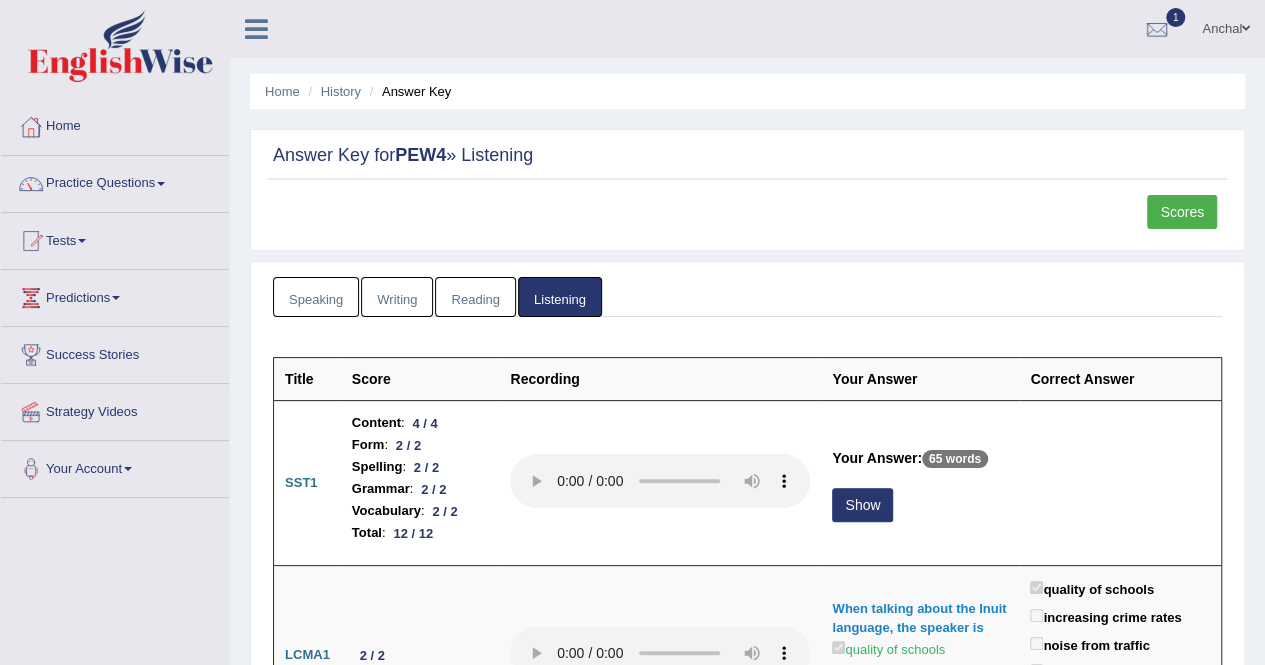 click on "Practice Questions" at bounding box center (115, 181) 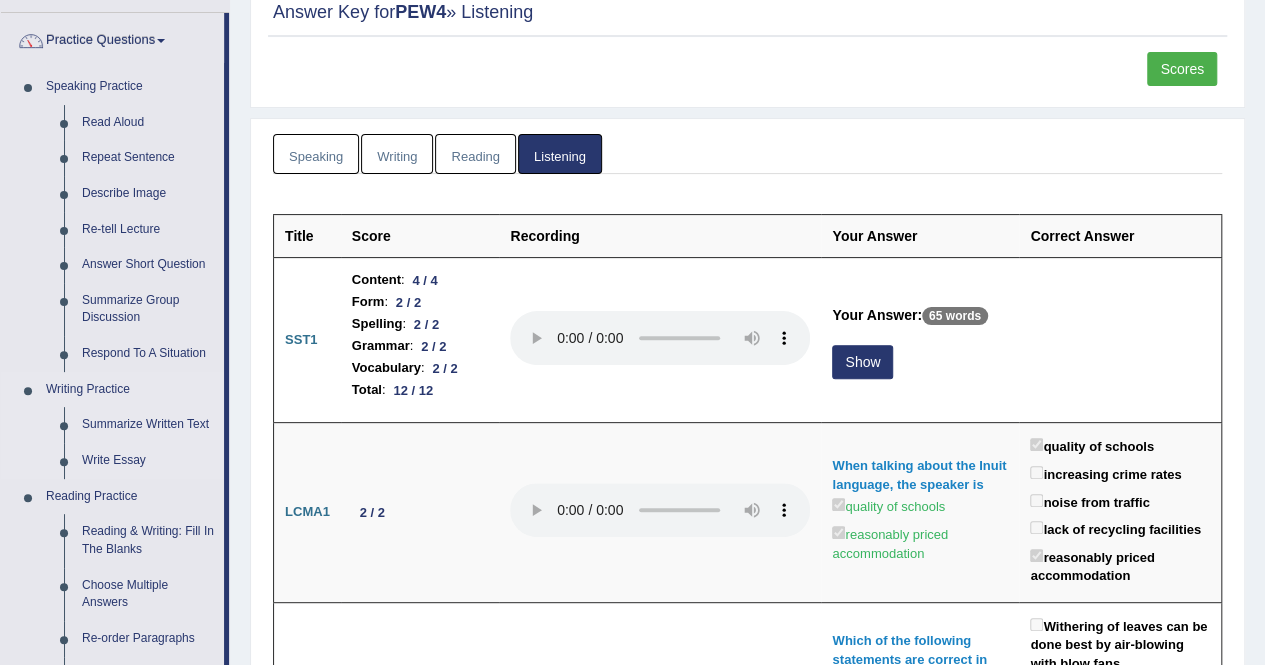 scroll, scrollTop: 0, scrollLeft: 0, axis: both 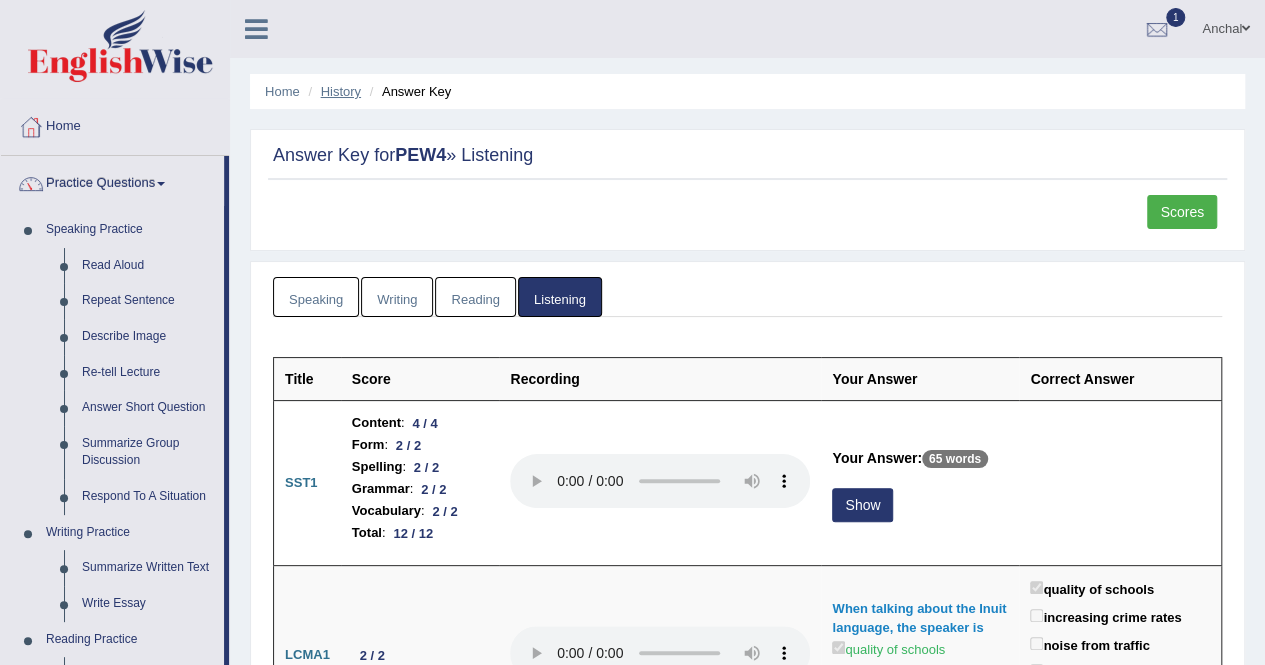 click on "History" at bounding box center [341, 91] 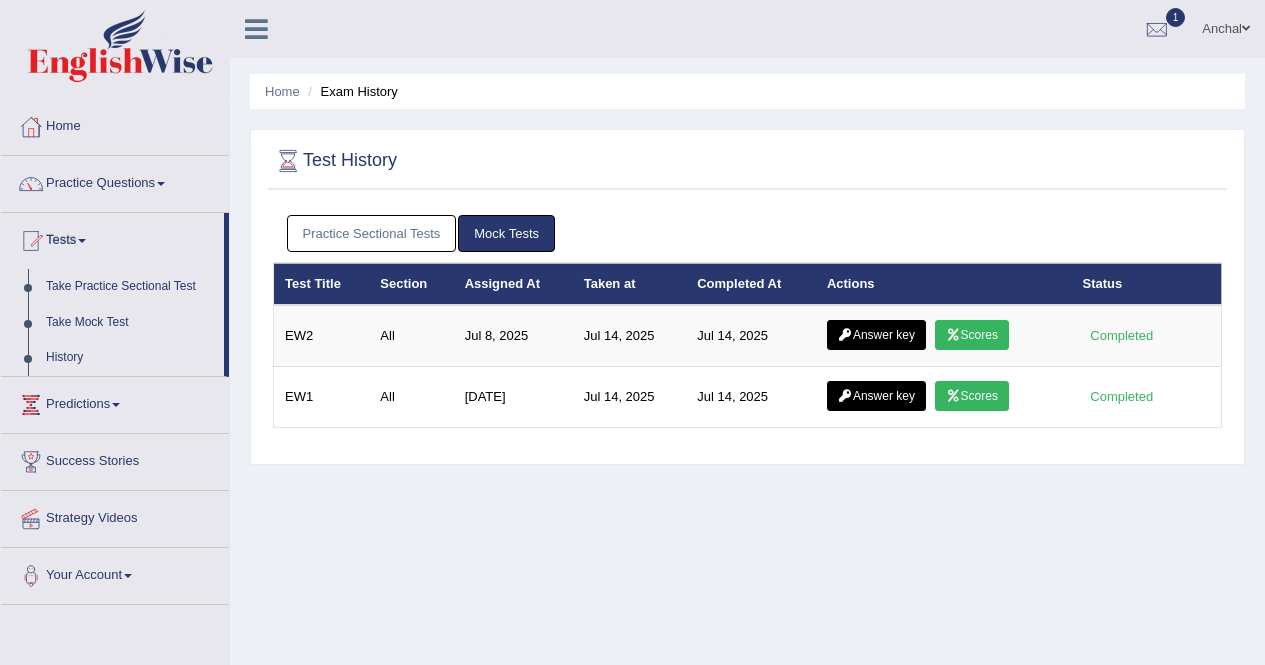 scroll, scrollTop: 0, scrollLeft: 0, axis: both 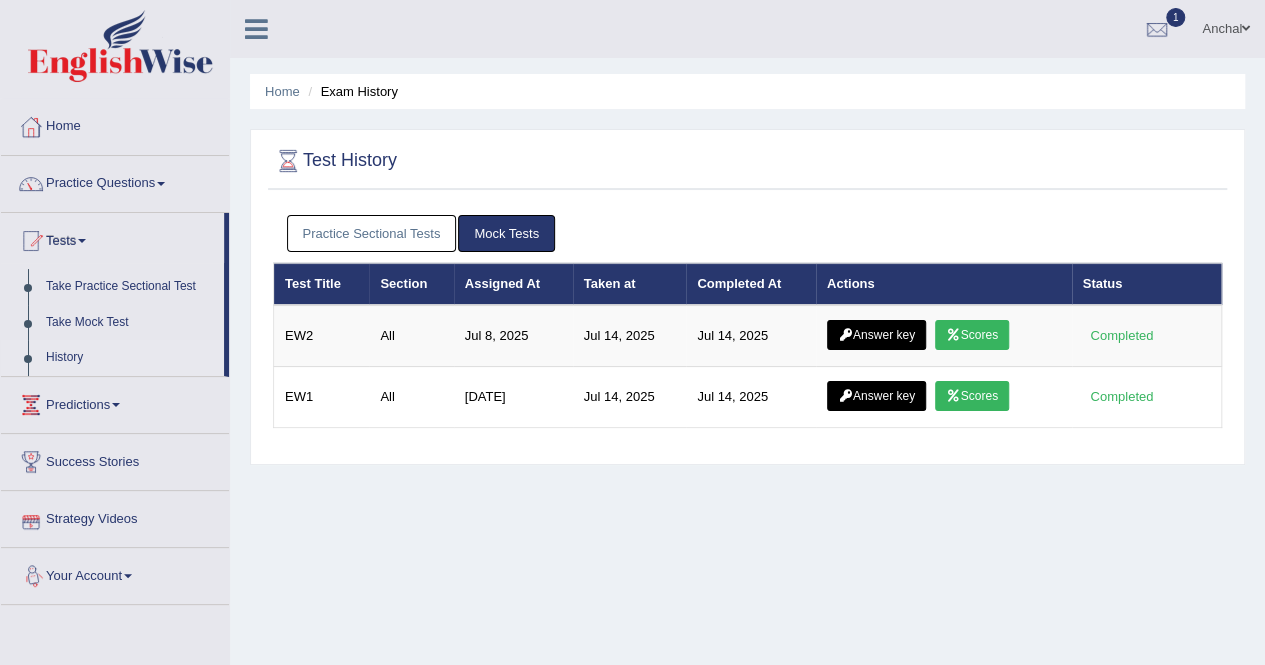 click on "Home
Exam History
Test History
Practice Sectional Tests
Mock Tests
Test Title Section Assigned At Taken at Completed At Actions Status
PEW4 Listening [DATE] [DATE] [DATE]  Answer key    Scores  Completed PEW1 Speaking [DATE] [DATE] [DATE]  Answer key    Scores  Completed PEW2  Listening [DATE] [DATE] [DATE]  Answer key    Scores  Completed PEW1 Reading [DATE] [DATE] [DATE]  Answer key    Scores  Completed PEW3 Listening [DATE] [DATE] [DATE]  Answer key    Scores  Completed PEW4 Speaking [DATE] [DATE] [DATE]  Answer key    Scores  Completed PEW1 Listening [DATE] [DATE] [DATE]  Answer key    Scores  Completed
Test Title Section Assigned At Taken at Completed At Actions Status
EW2" at bounding box center (747, 500) 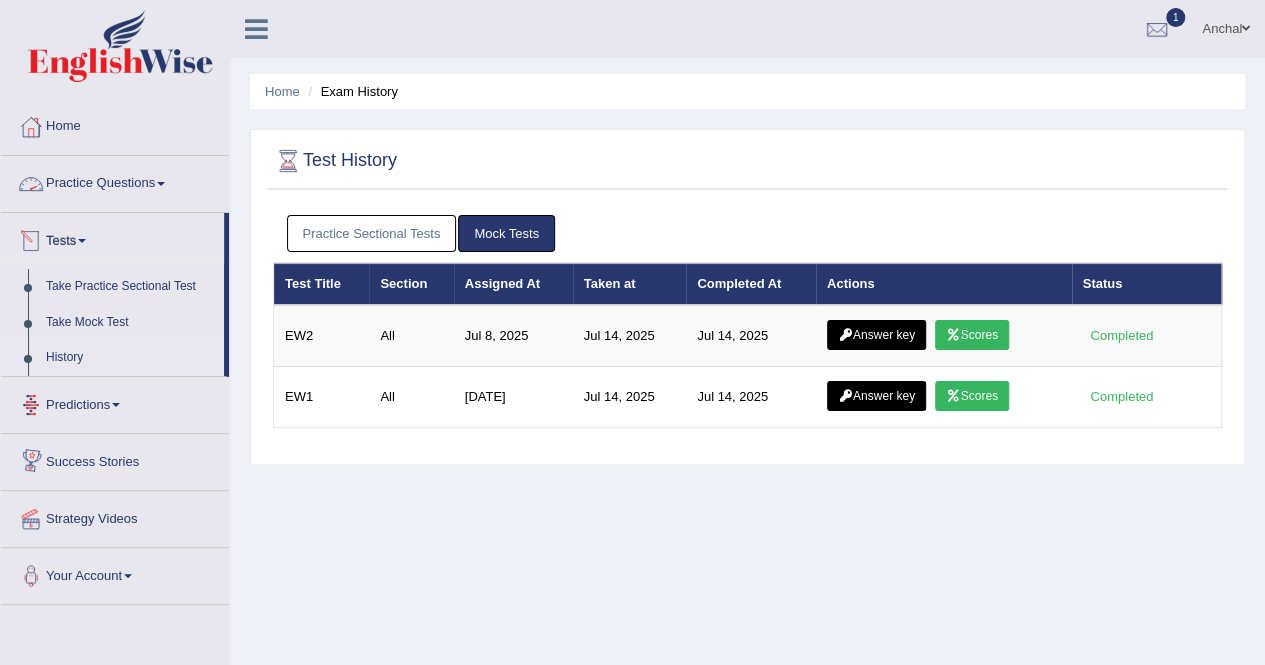click on "Practice Questions" at bounding box center [115, 181] 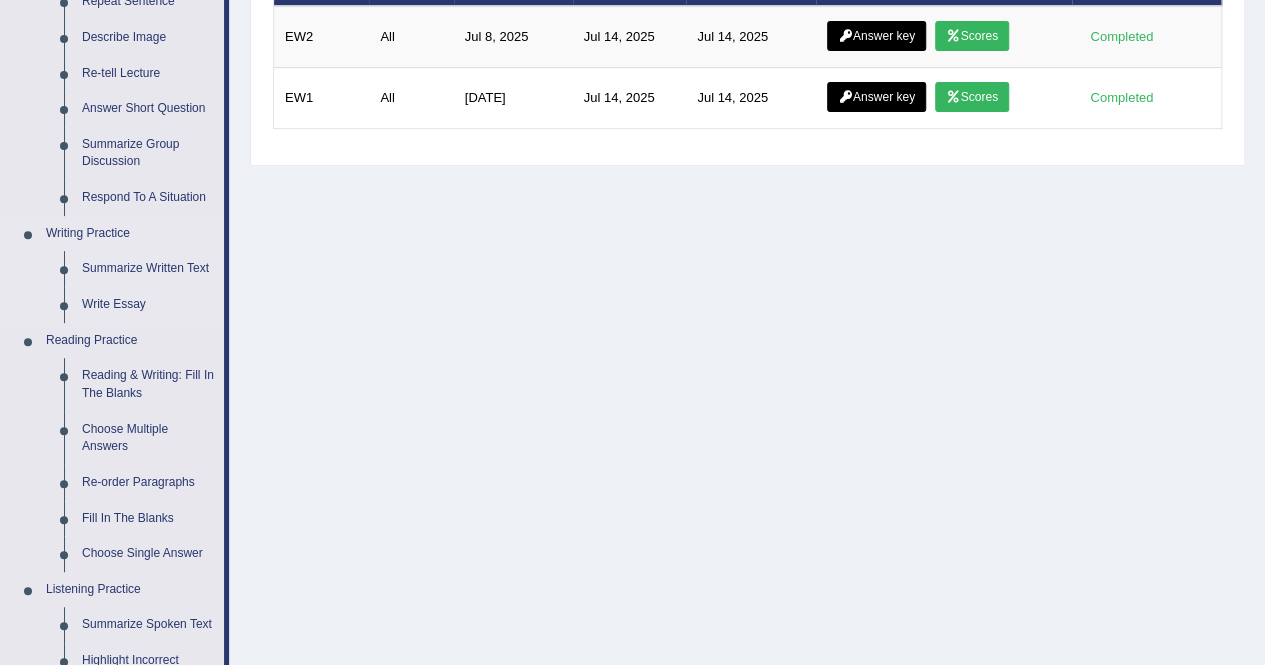scroll, scrollTop: 298, scrollLeft: 0, axis: vertical 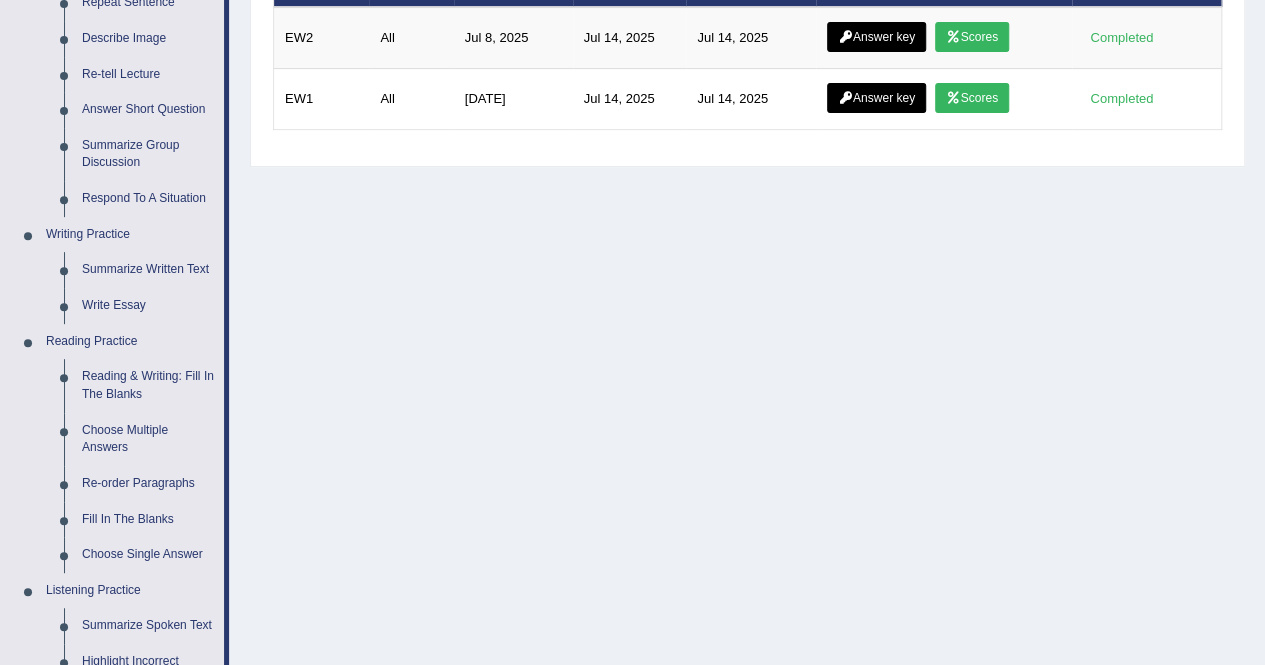click on "Home
Exam History
Test History
Practice Sectional Tests
Mock Tests
Test Title Section Assigned At Taken at Completed At Actions Status
PEW4 Listening [DATE] [DATE] [DATE]  Answer key    Scores  Completed PEW1 Speaking [DATE] [DATE] [DATE]  Answer key    Scores  Completed PEW2  Listening [DATE] [DATE] [DATE]  Answer key    Scores  Completed PEW1 Reading [DATE] [DATE] [DATE]  Answer key    Scores  Completed PEW3 Listening [DATE] [DATE] [DATE]  Answer key    Scores  Completed PEW4 Speaking [DATE] [DATE] [DATE]  Answer key    Scores  Completed PEW1 Listening [DATE] [DATE] [DATE]  Answer key    Scores  Completed
Test Title Section Assigned At Taken at Completed At Actions Status
EW2" at bounding box center (747, 202) 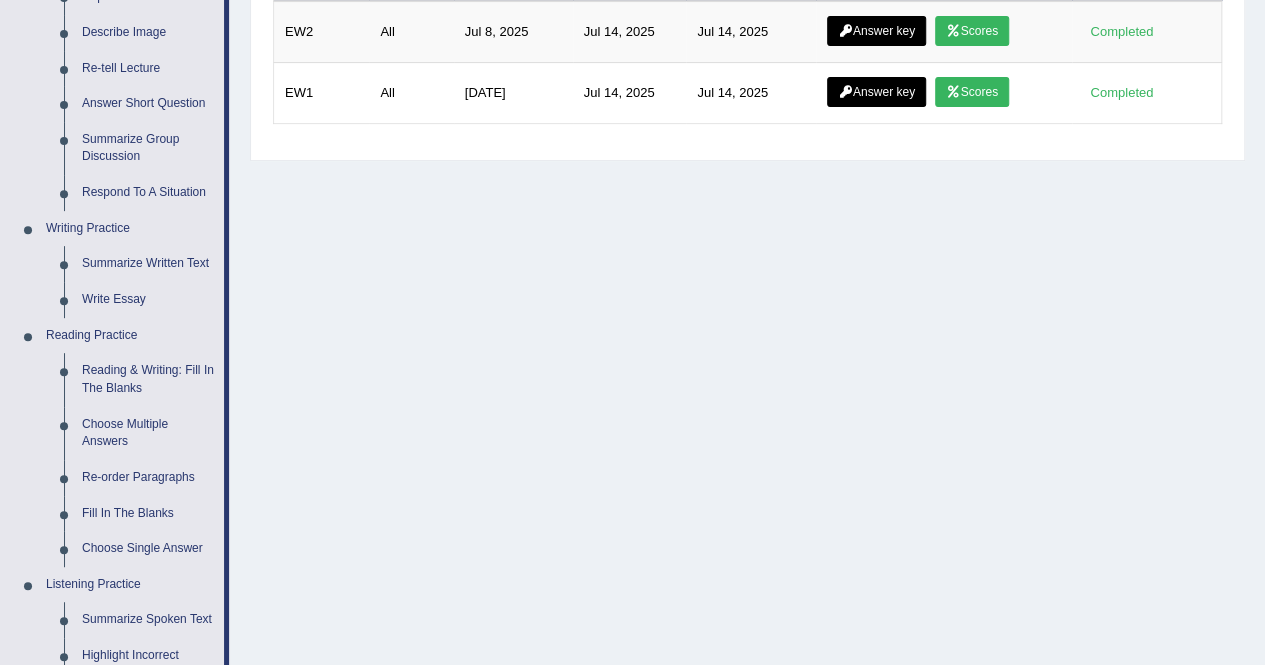 scroll, scrollTop: 162, scrollLeft: 0, axis: vertical 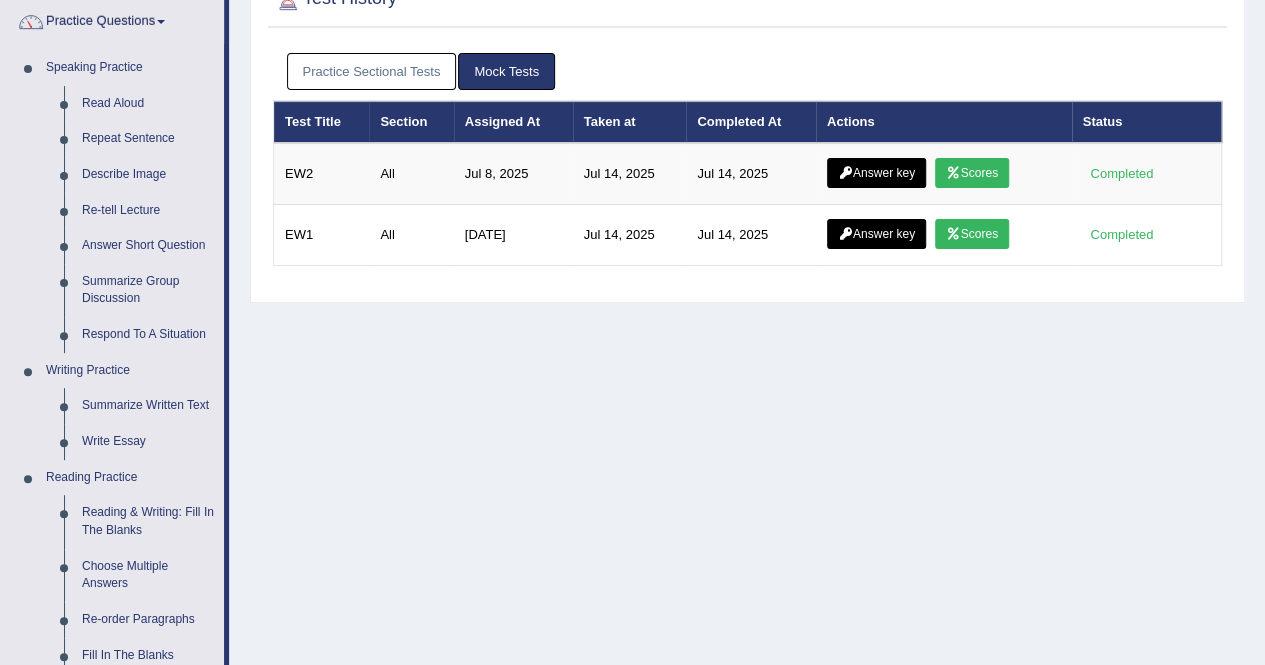 click on "Home
Exam History
Test History
Practice Sectional Tests
Mock Tests
Test Title Section Assigned At Taken at Completed At Actions Status
PEW4 Listening [DATE] [DATE] [DATE]  Answer key    Scores  Completed PEW1 Speaking [DATE] [DATE] [DATE]  Answer key    Scores  Completed PEW2  Listening [DATE] [DATE] [DATE]  Answer key    Scores  Completed PEW1 Reading [DATE] [DATE] [DATE]  Answer key    Scores  Completed PEW3 Listening [DATE] [DATE] [DATE]  Answer key    Scores  Completed PEW4 Speaking [DATE] [DATE] [DATE]  Answer key    Scores  Completed PEW1 Listening [DATE] [DATE] [DATE]  Answer key    Scores  Completed
Test Title Section Assigned At Taken at Completed At Actions Status
EW2" at bounding box center [747, 338] 